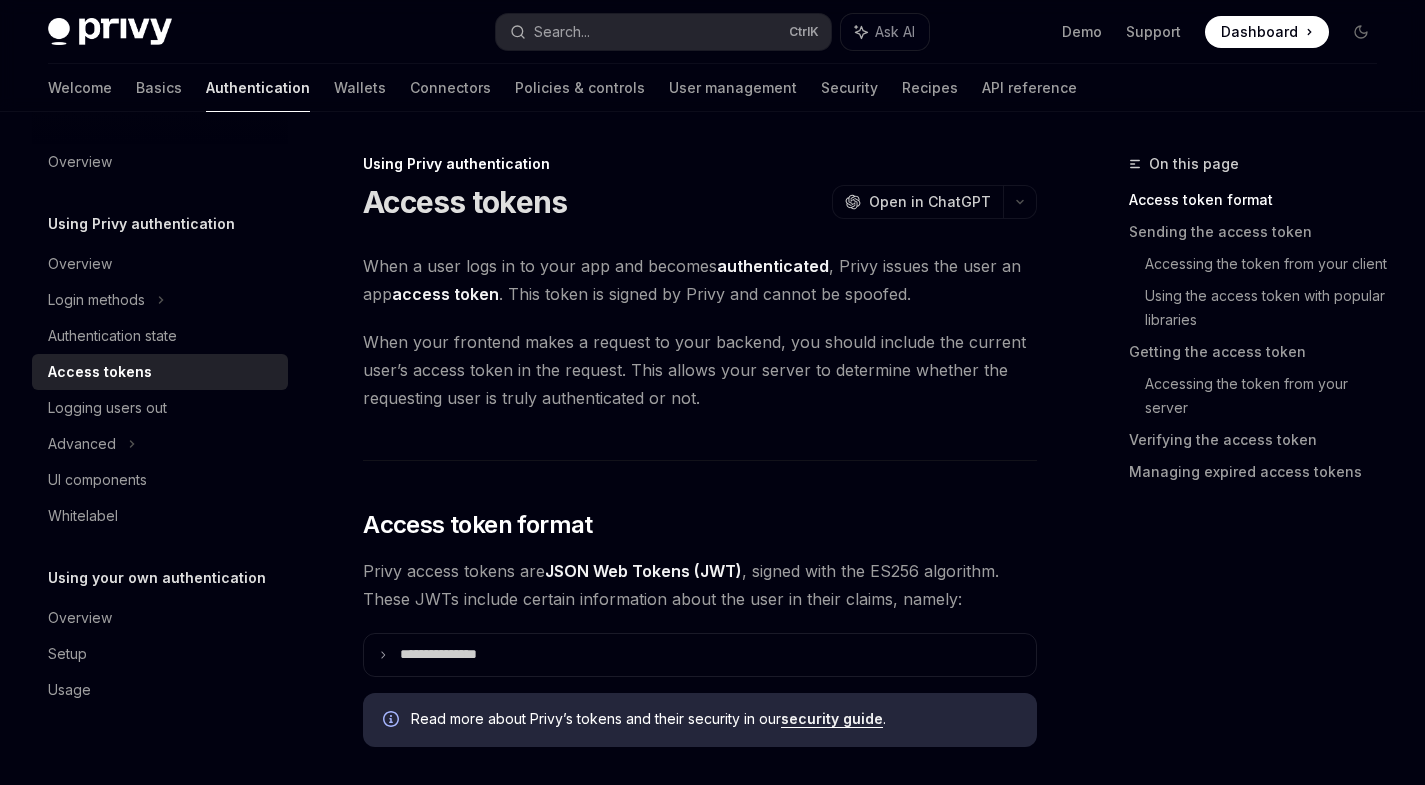 scroll, scrollTop: 0, scrollLeft: 0, axis: both 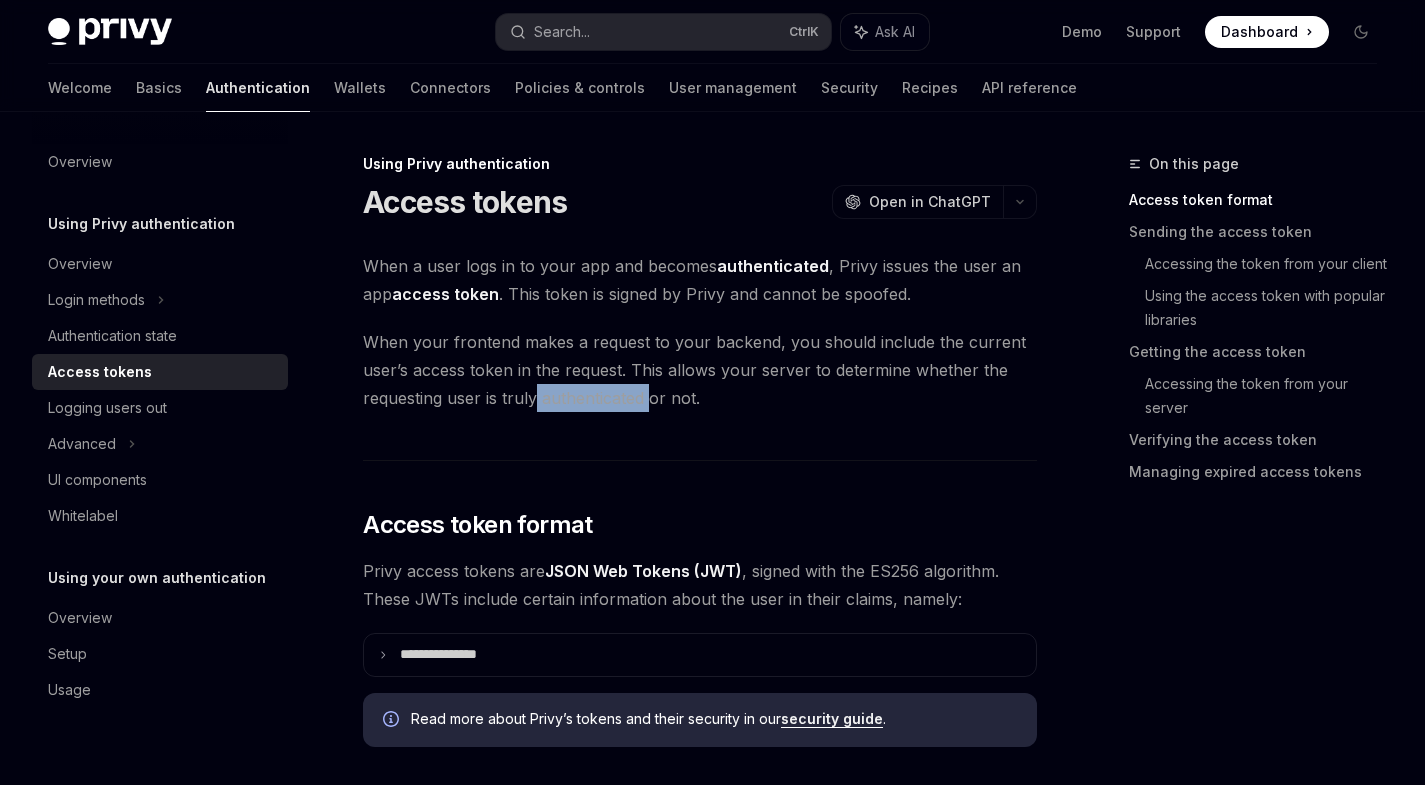 drag, startPoint x: 535, startPoint y: 390, endPoint x: 702, endPoint y: 387, distance: 167.02695 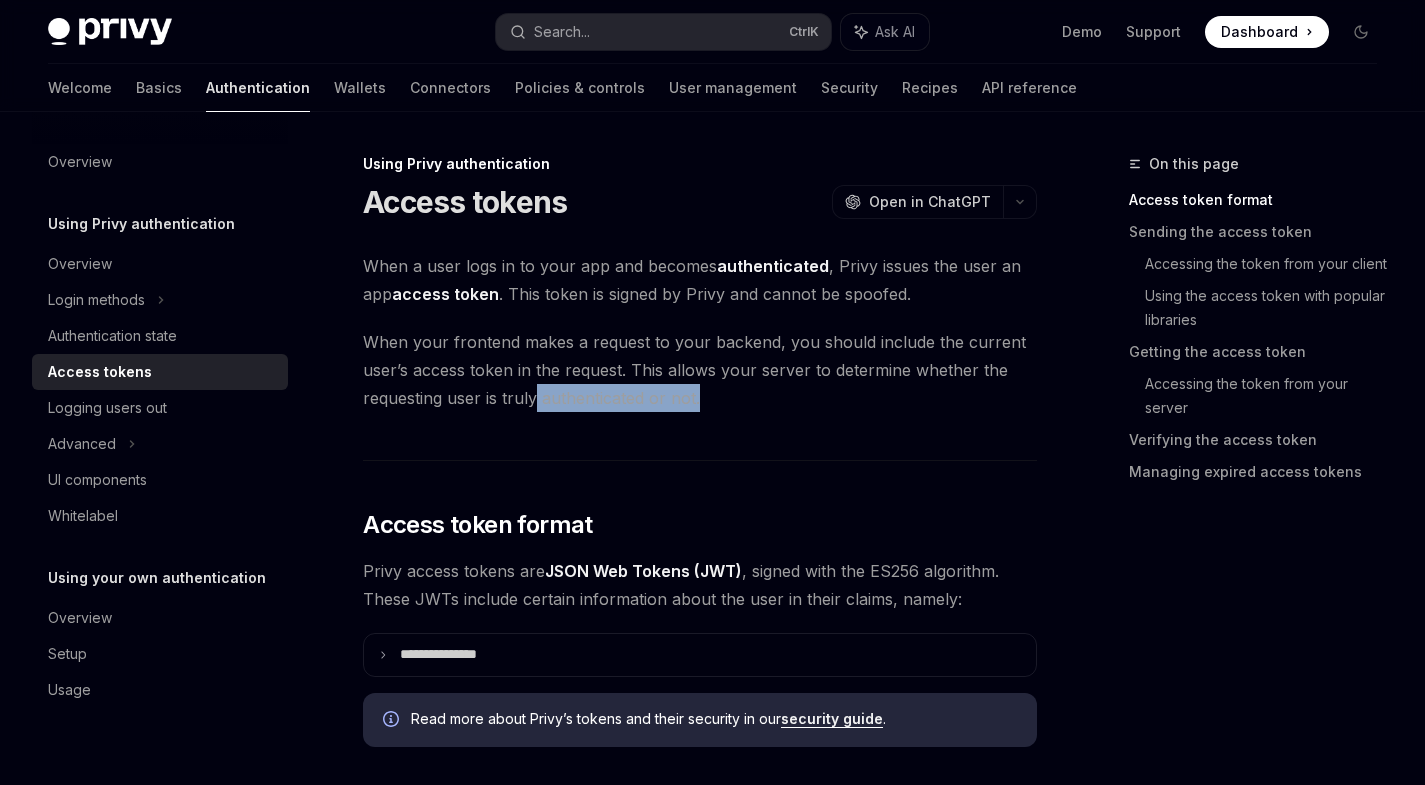click on "When your frontend makes a request to your backend, you should include the current user’s access token in the request. This allows your server to determine whether the requesting user is truly authenticated or not." at bounding box center (700, 370) 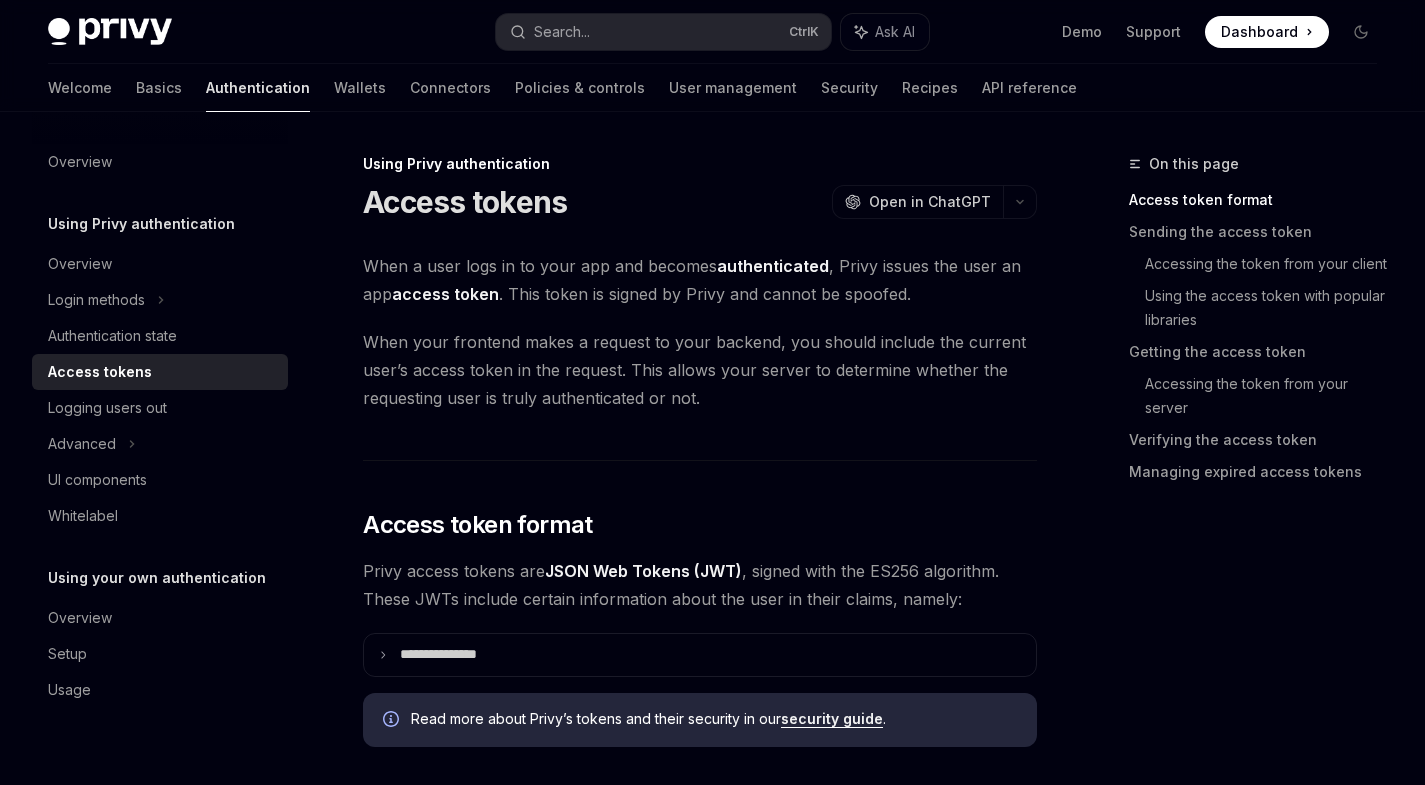 click on "When your frontend makes a request to your backend, you should include the current user’s access token in the request. This allows your server to determine whether the requesting user is truly authenticated or not." at bounding box center (700, 370) 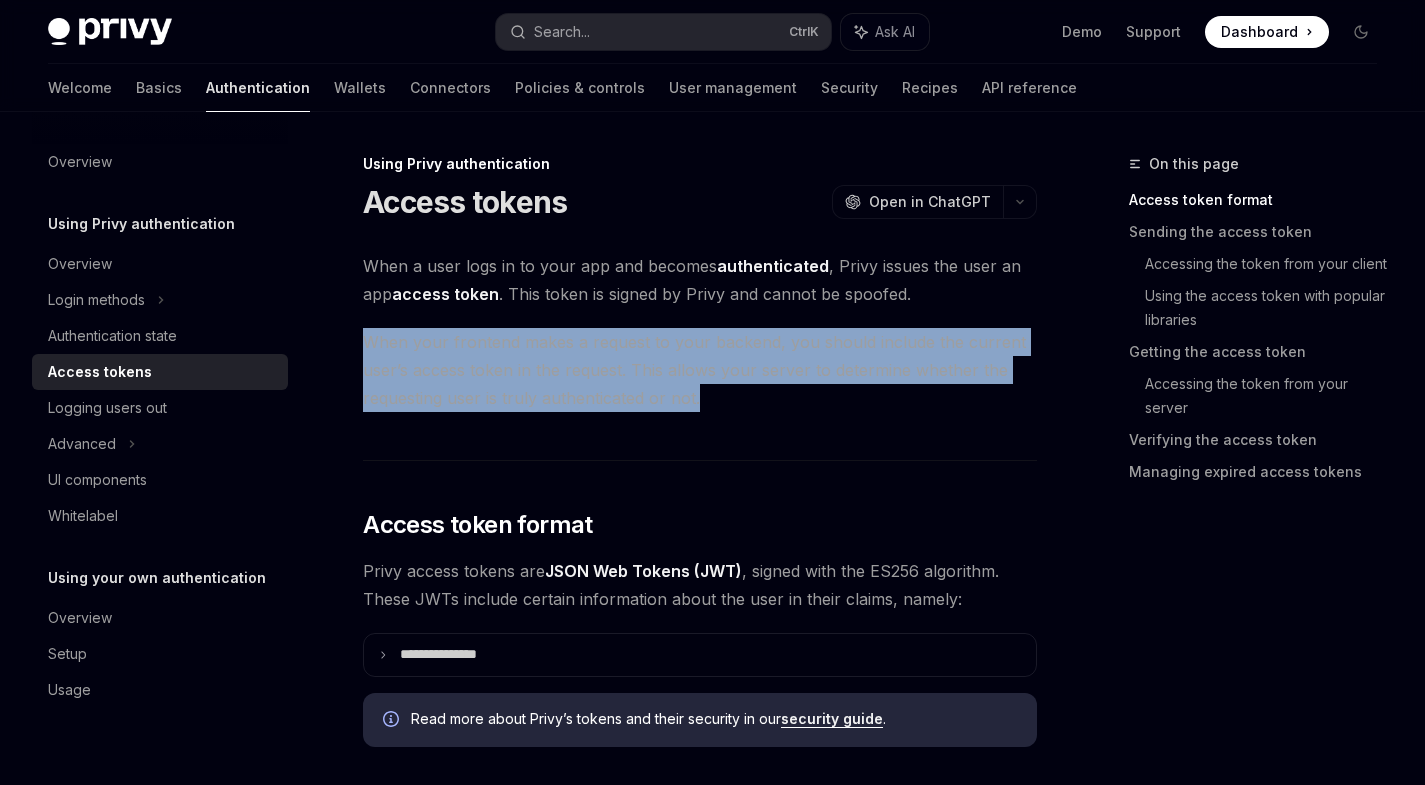 click on "When your frontend makes a request to your backend, you should include the current user’s access token in the request. This allows your server to determine whether the requesting user is truly authenticated or not." at bounding box center (700, 370) 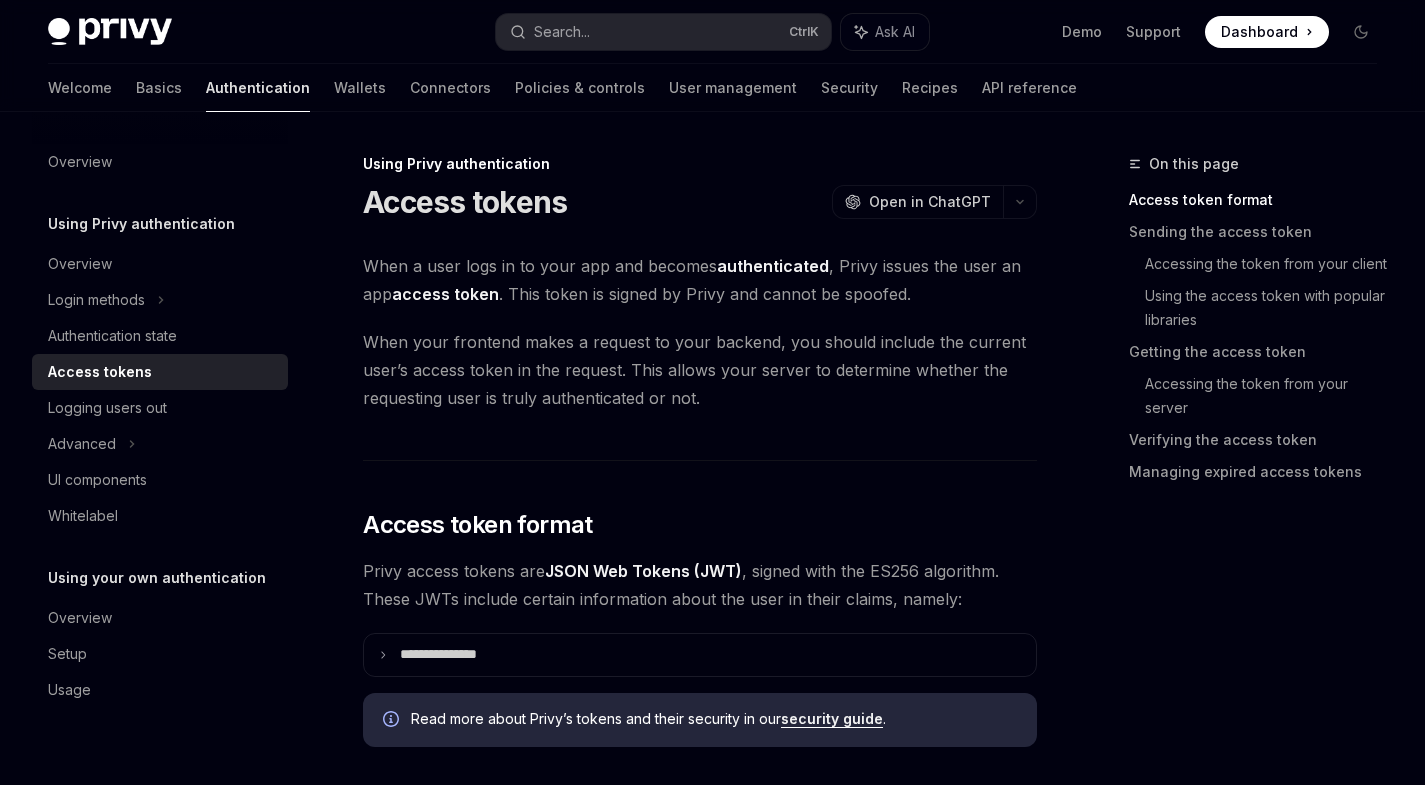 click on "When your frontend makes a request to your backend, you should include the current user’s access token in the request. This allows your server to determine whether the requesting user is truly authenticated or not." at bounding box center [700, 370] 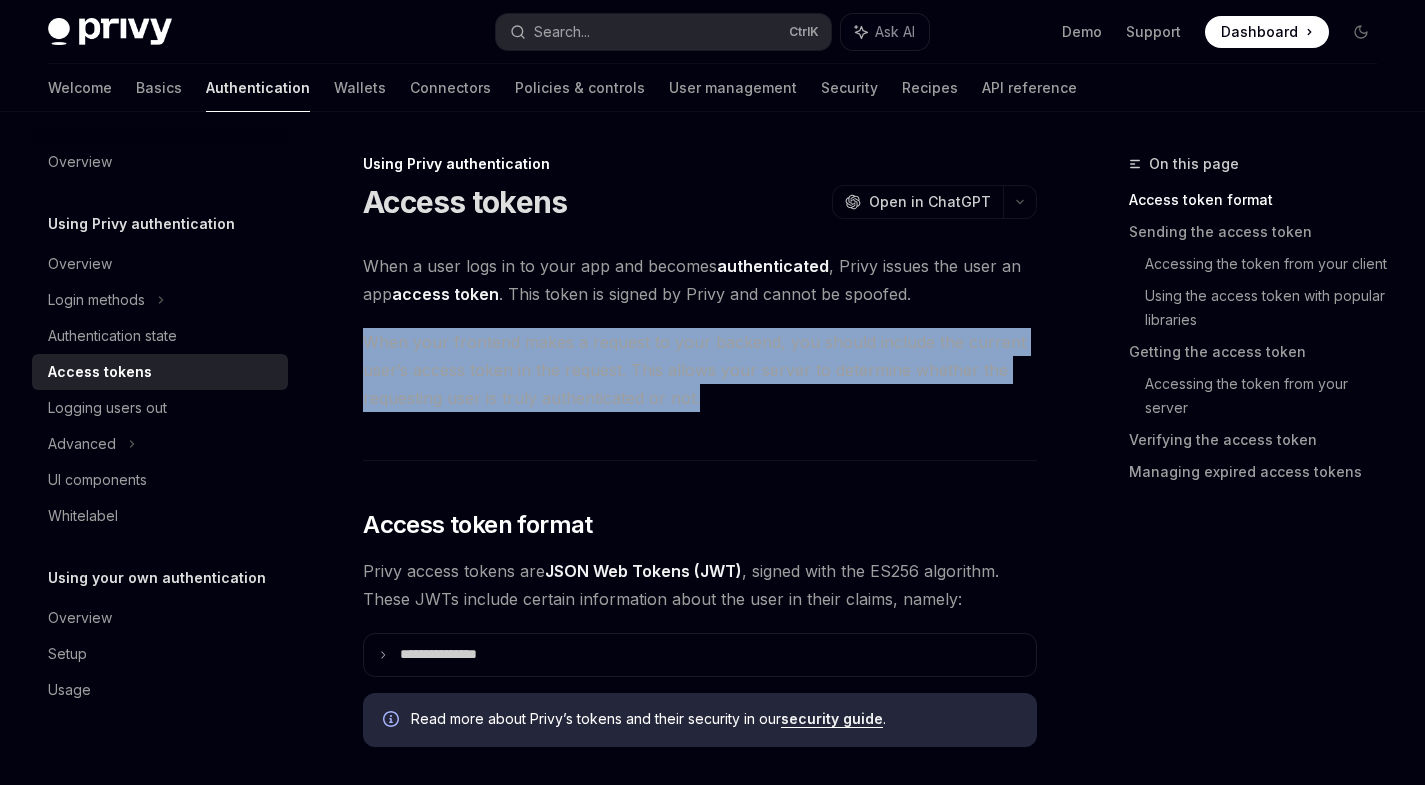 click on "When your frontend makes a request to your backend, you should include the current user’s access token in the request. This allows your server to determine whether the requesting user is truly authenticated or not." at bounding box center [700, 370] 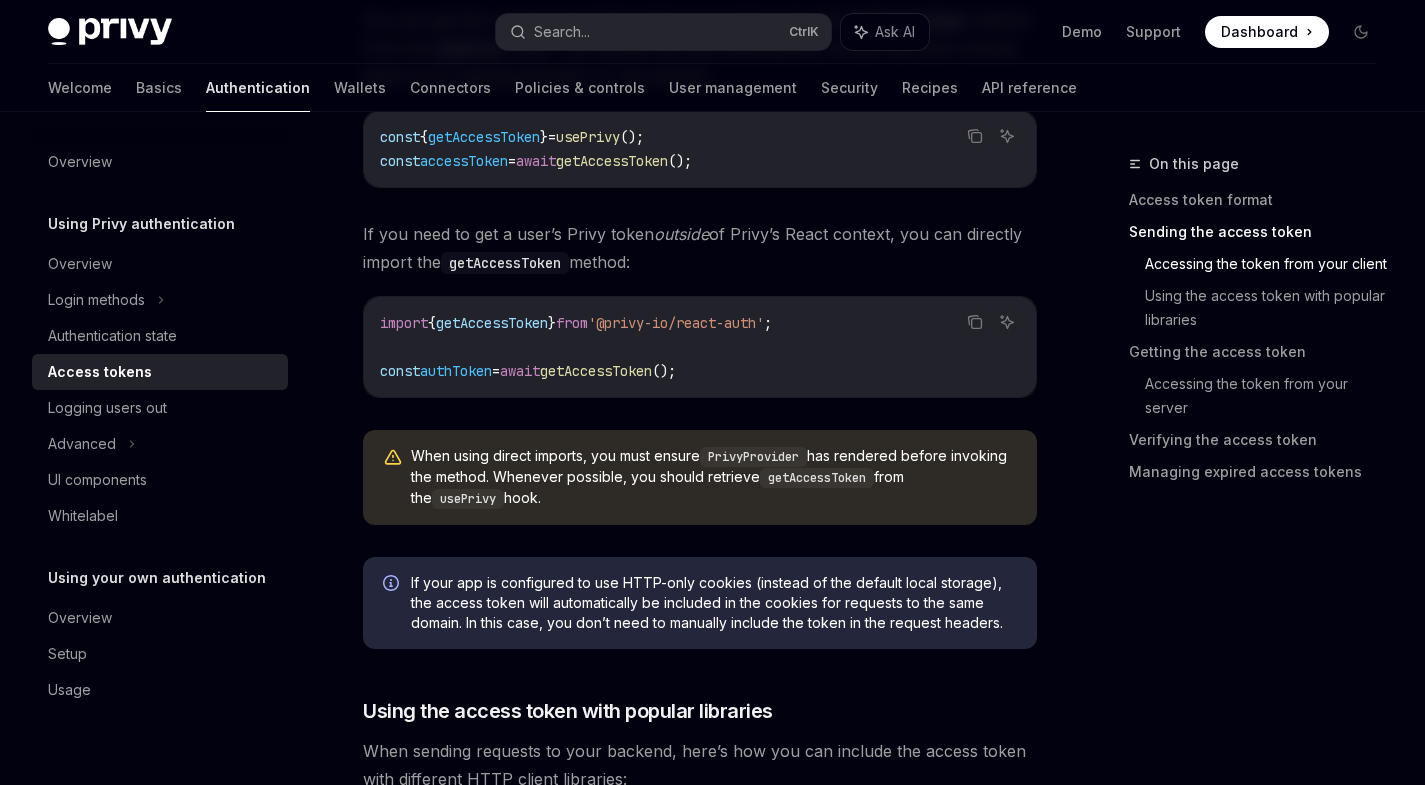 scroll, scrollTop: 1081, scrollLeft: 0, axis: vertical 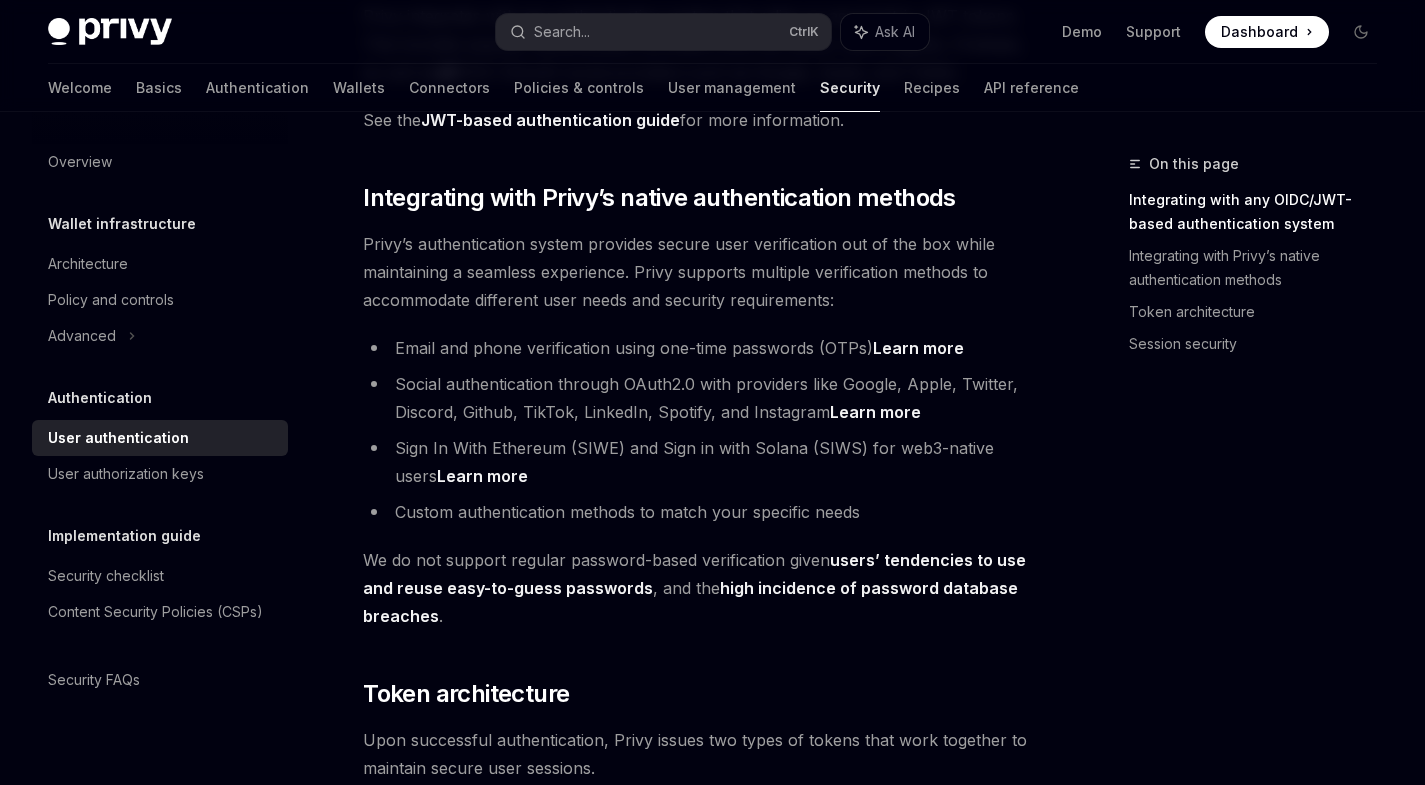 click on "Learn more" at bounding box center [875, 412] 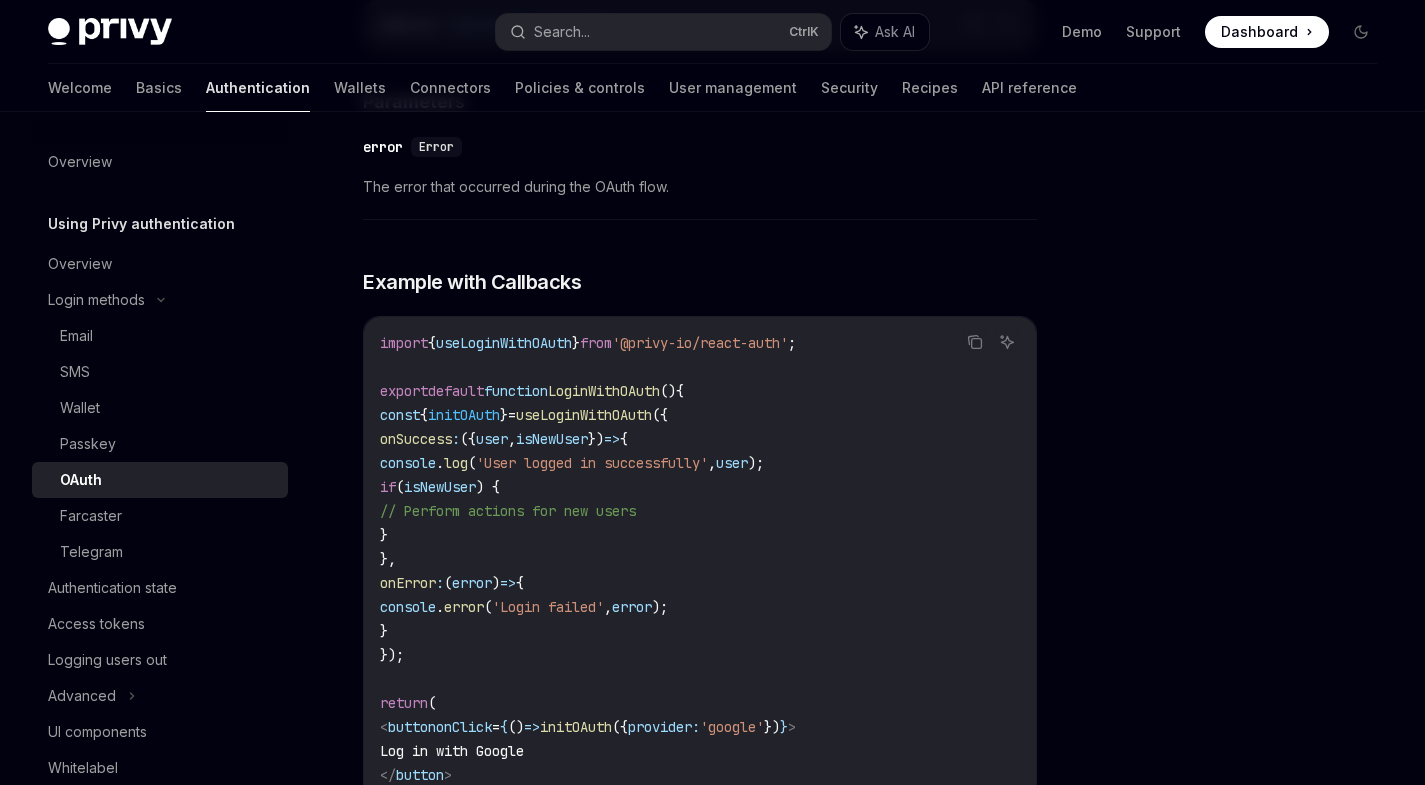 scroll, scrollTop: 3438, scrollLeft: 0, axis: vertical 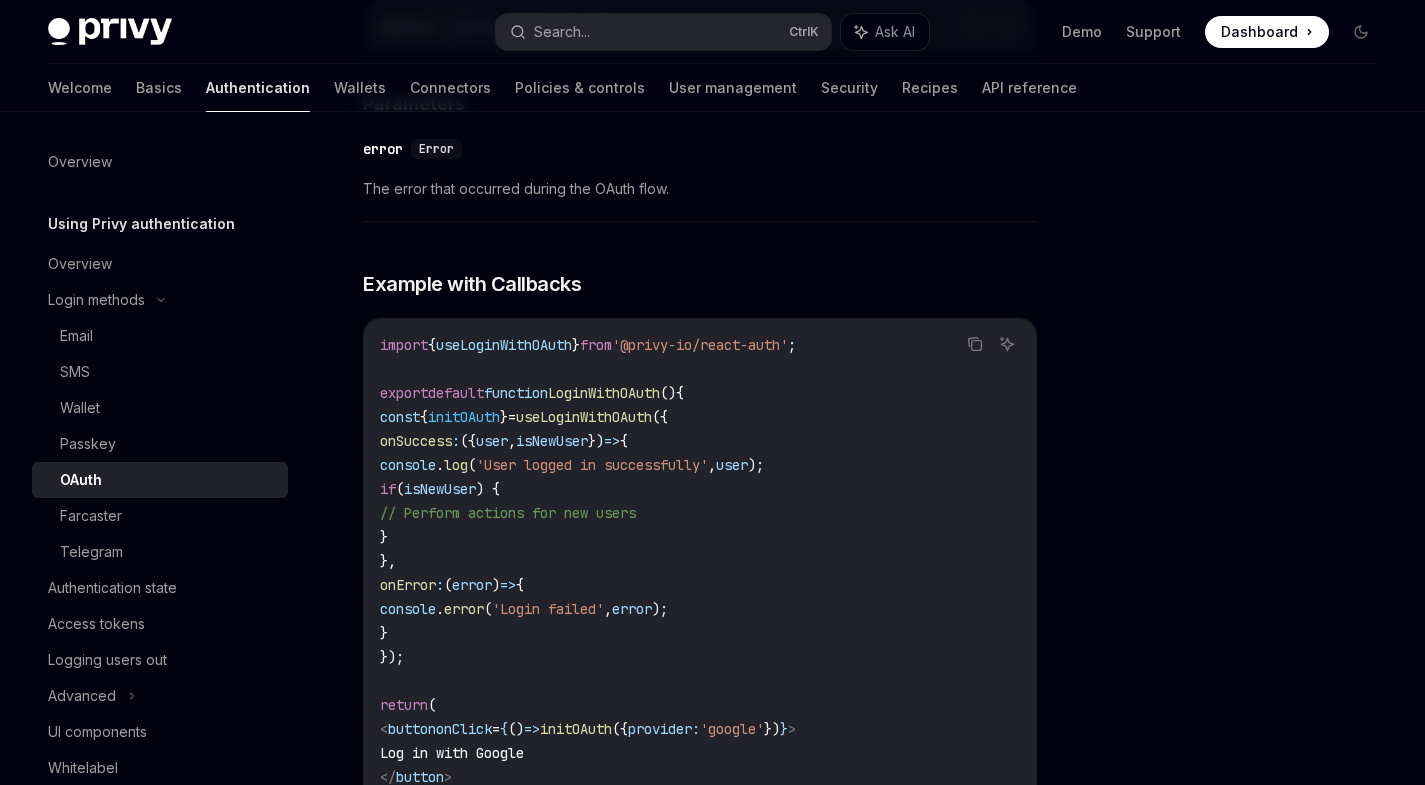 type on "*" 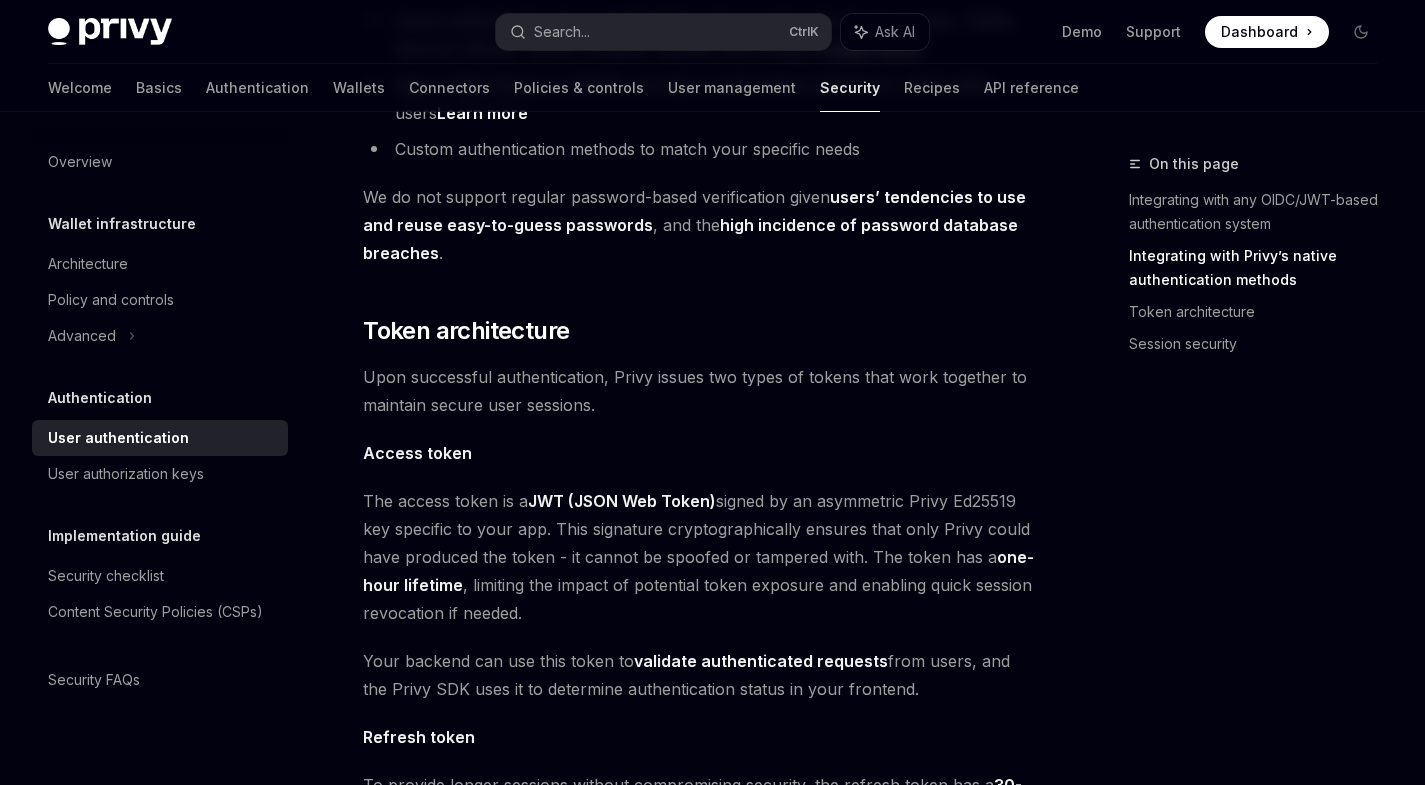 scroll, scrollTop: 913, scrollLeft: 0, axis: vertical 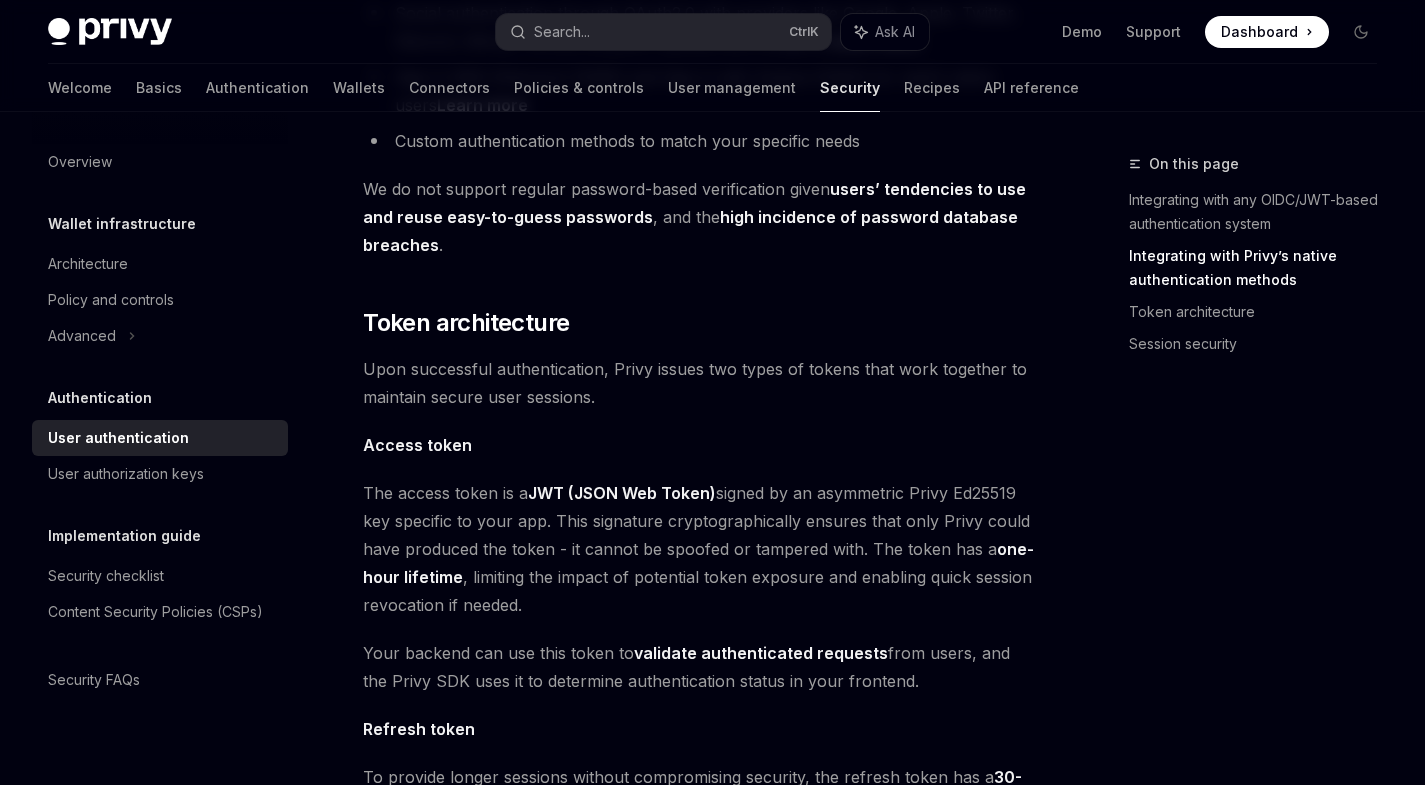 click on "The access token is a  JWT (JSON Web Token)  signed by an asymmetric Privy Ed25519 key specific to your app. This signature cryptographically ensures that only Privy could have produced the token - it cannot be spoofed or tampered with. The token has a  one-hour lifetime , limiting the impact of potential token exposure and enabling quick session revocation if needed." at bounding box center (700, 549) 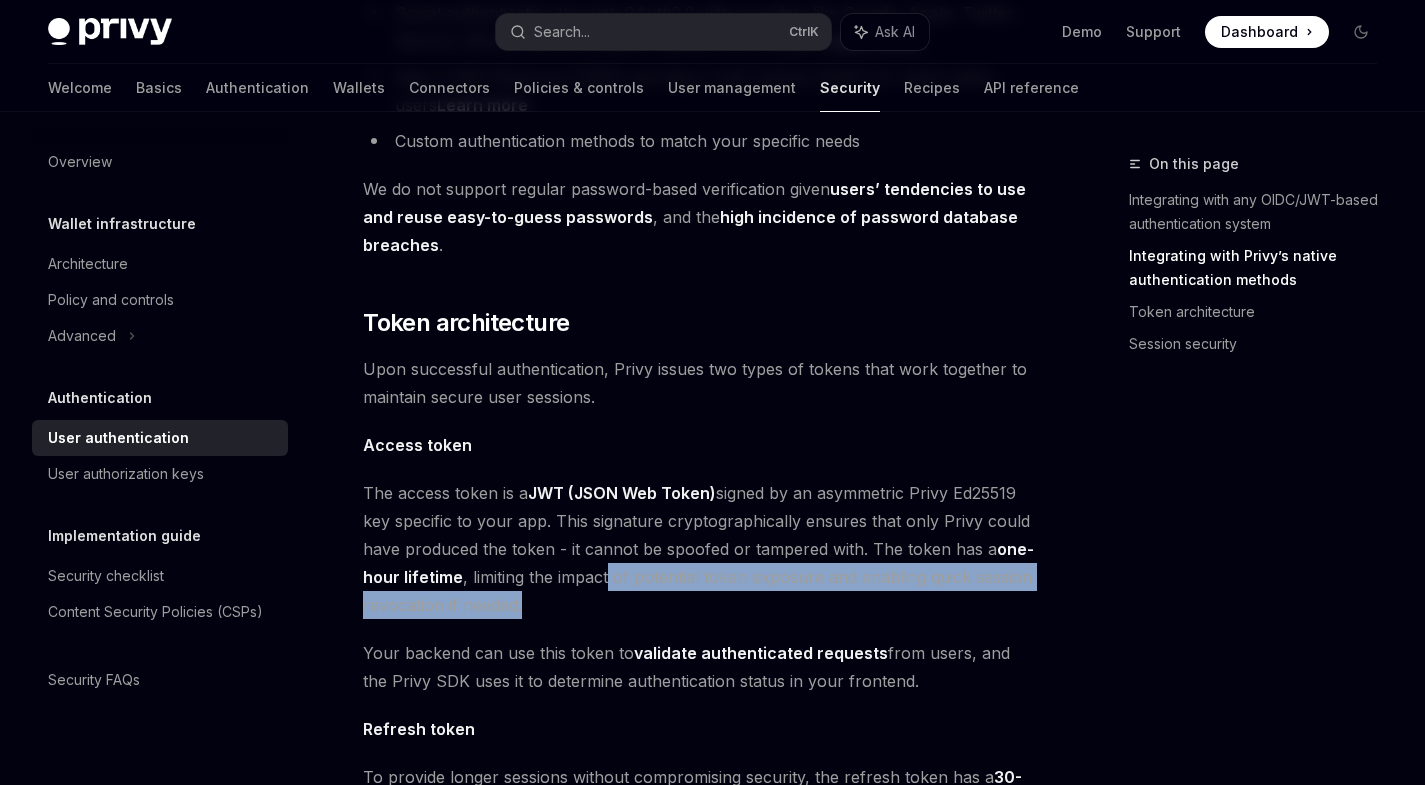drag, startPoint x: 608, startPoint y: 585, endPoint x: 641, endPoint y: 603, distance: 37.589893 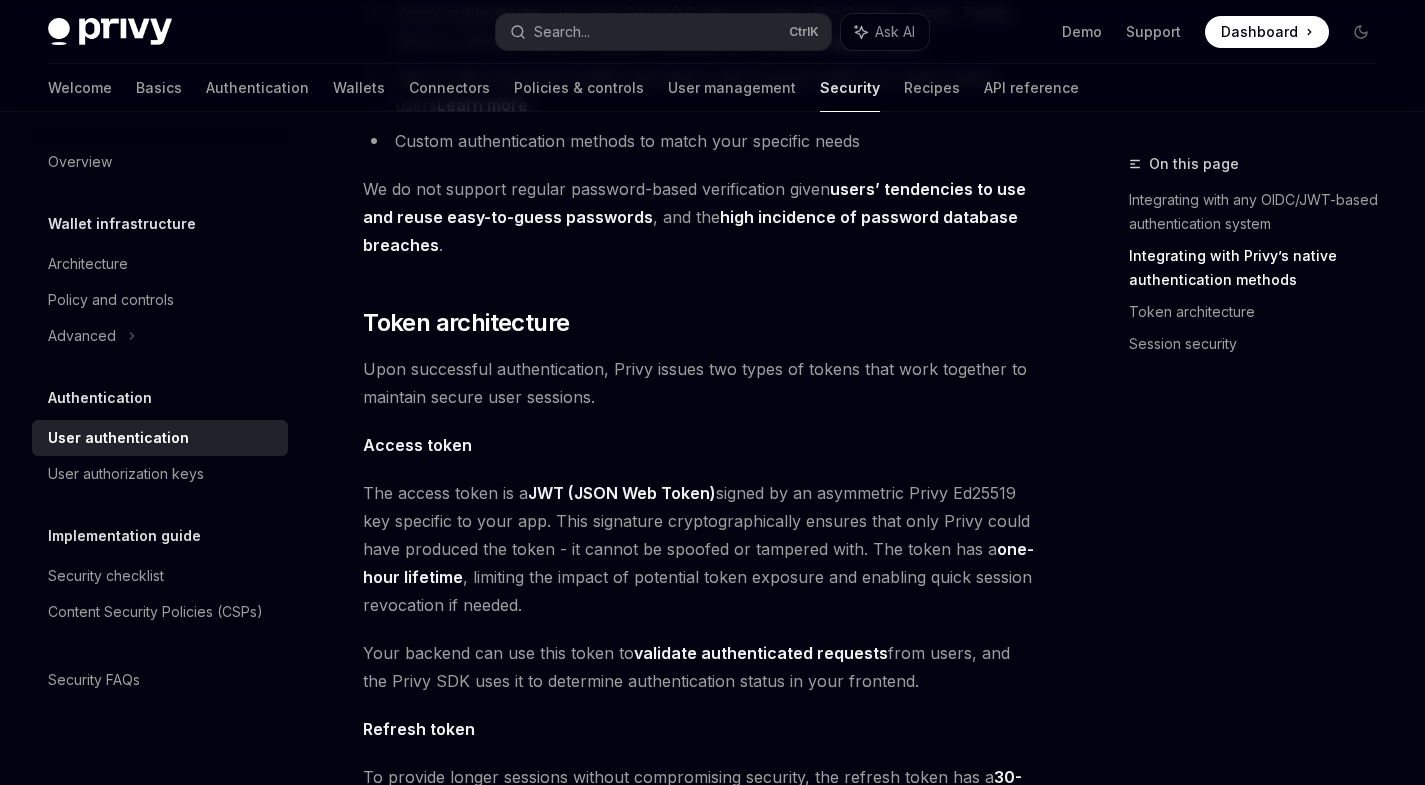 click on "The access token is a  JWT (JSON Web Token)  signed by an asymmetric Privy Ed25519 key specific to your app. This signature cryptographically ensures that only Privy could have produced the token - it cannot be spoofed or tampered with. The token has a  one-hour lifetime , limiting the impact of potential token exposure and enabling quick session revocation if needed." at bounding box center (700, 549) 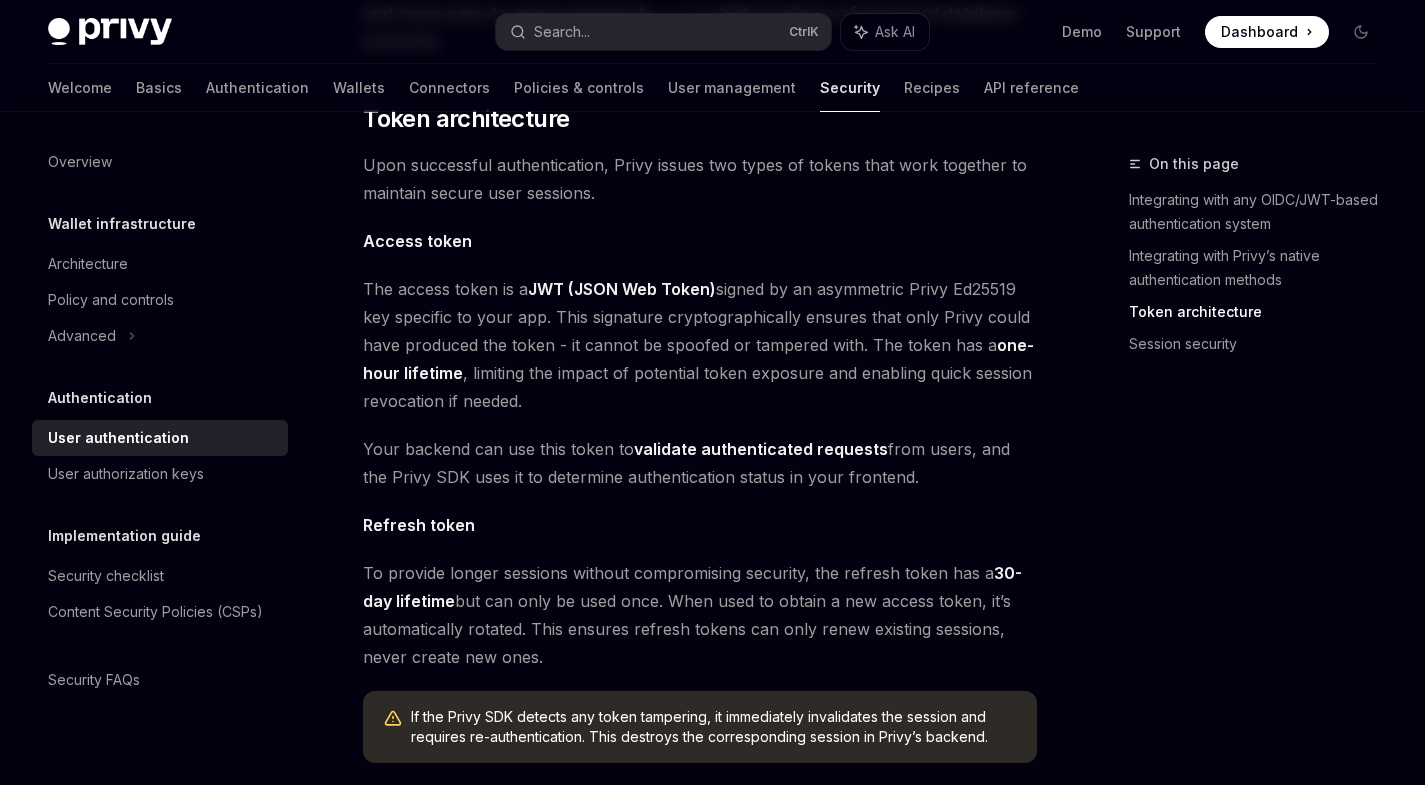 scroll, scrollTop: 1111, scrollLeft: 0, axis: vertical 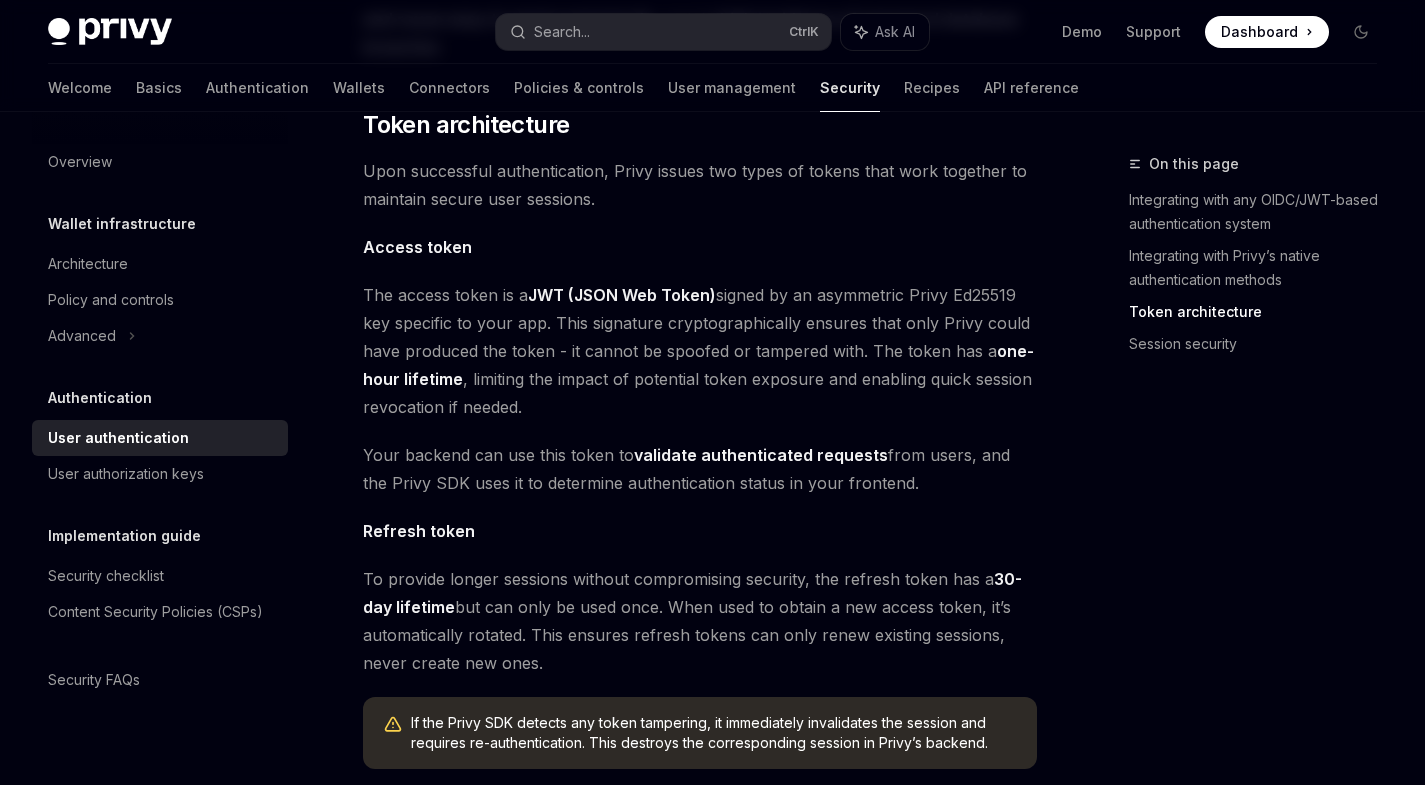 click on "JWT (JSON Web Token)" at bounding box center [622, 295] 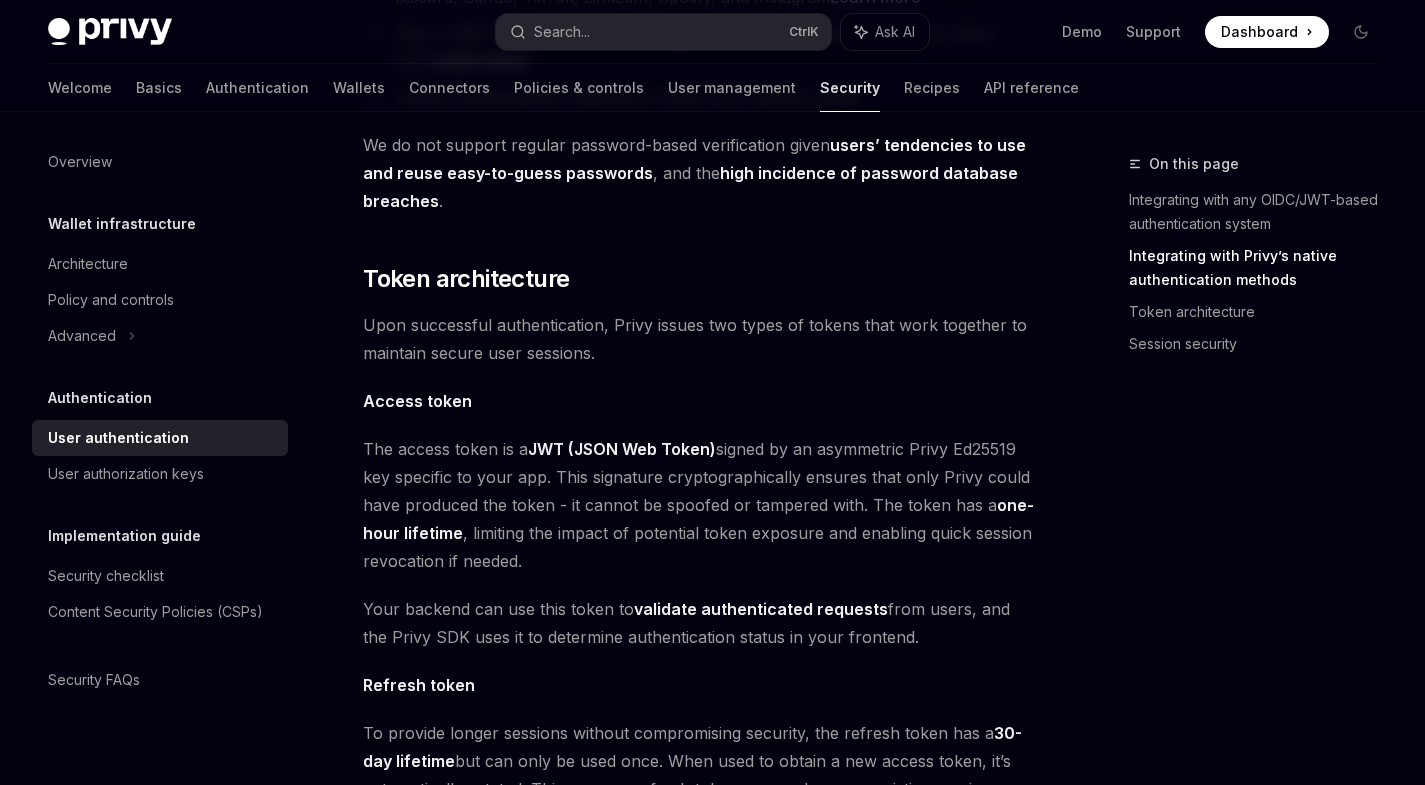 scroll, scrollTop: 957, scrollLeft: 0, axis: vertical 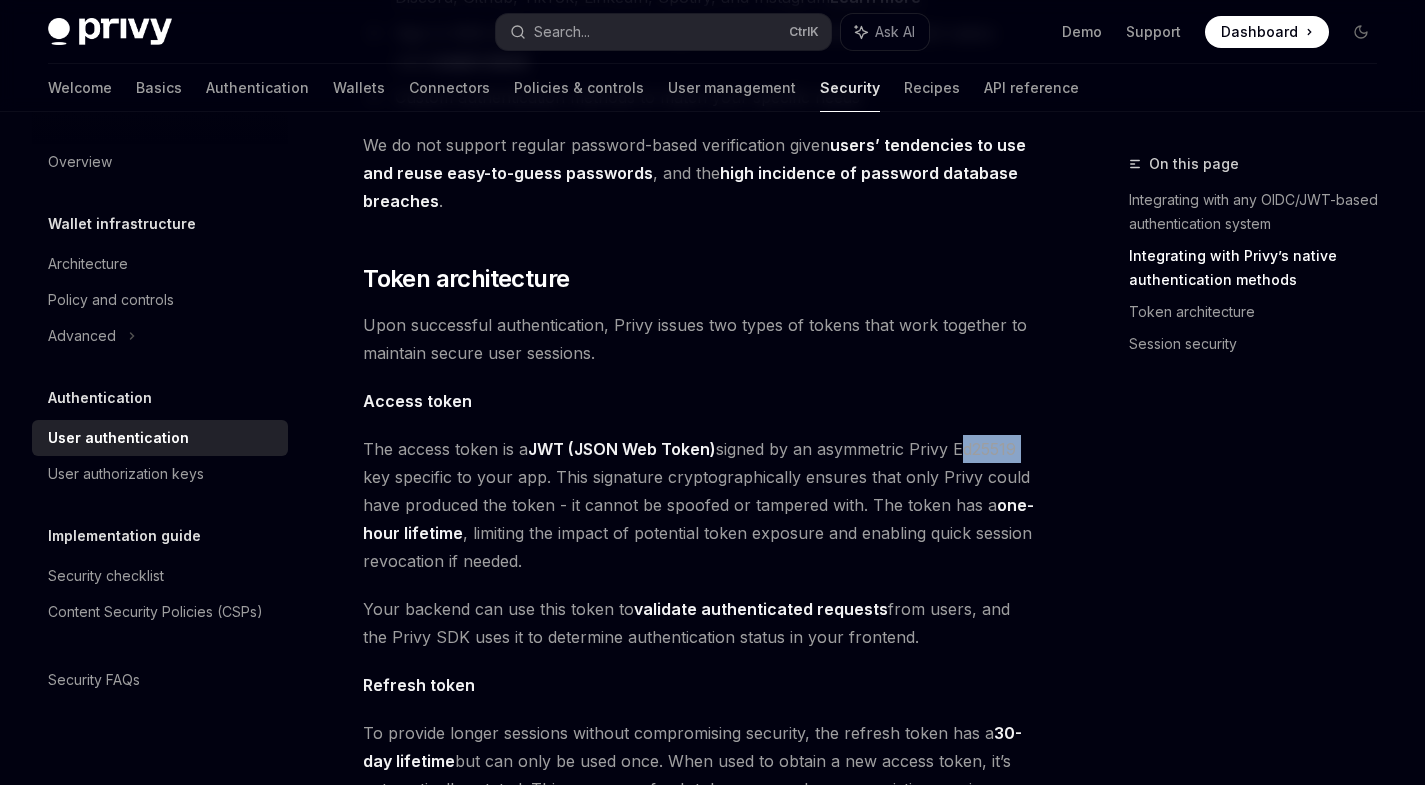 click on "The access token is a  JWT (JSON Web Token)  signed by an asymmetric Privy Ed25519 key specific to your app. This signature cryptographically ensures that only Privy could have produced the token - it cannot be spoofed or tampered with. The token has a  one-hour lifetime , limiting the impact of potential token exposure and enabling quick session revocation if needed." at bounding box center [700, 505] 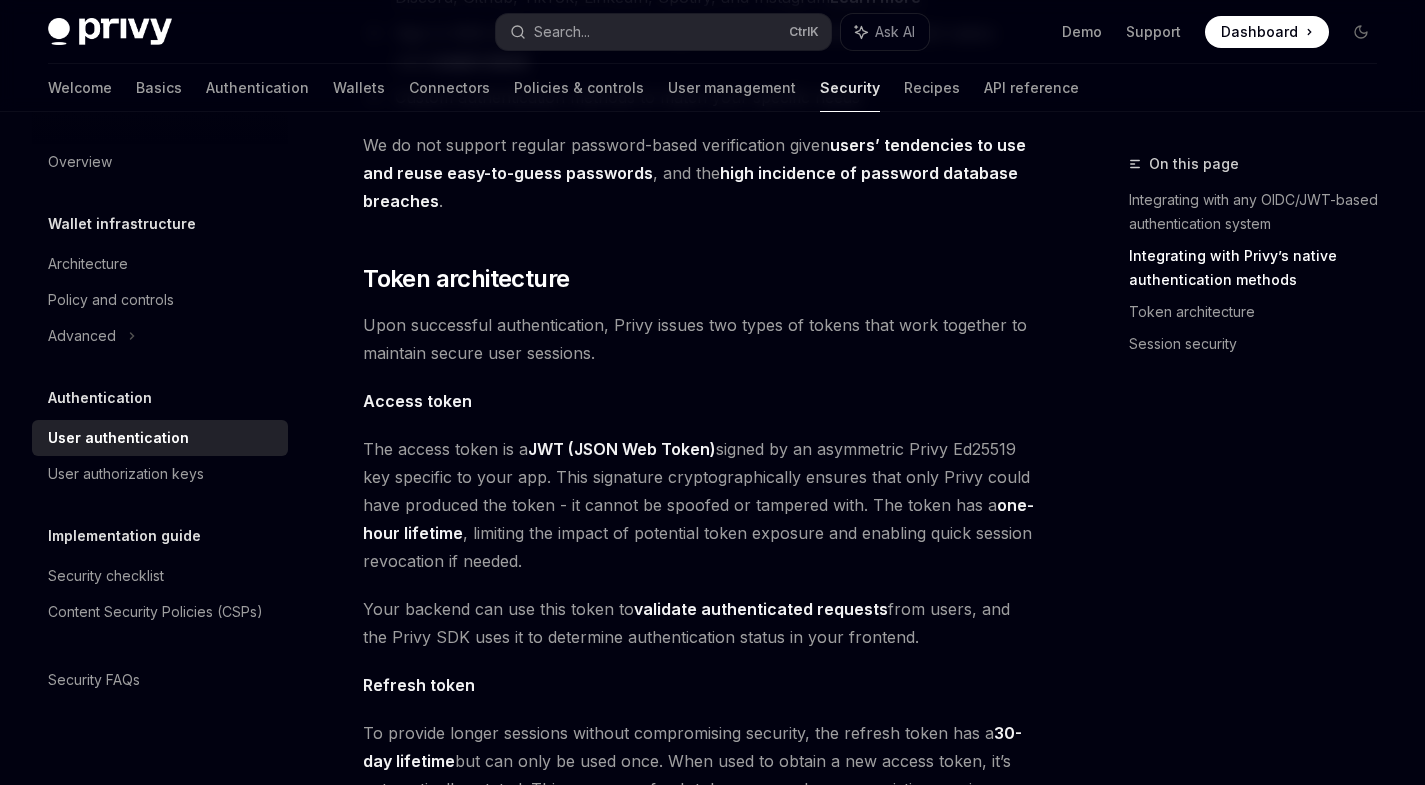 click on "Privy’s embedded wallets are fully compatible with any authentication provider that supports JWT-based, stateless authentication.  If you’re looking to add embedded wallets to your app, you can either:
use Privy as your authentication provider (easy to set up out-of-the-box)
use a custom authentication provider (easy to integrate alongside your existing stack)
​ Integrating with any OIDC/JWT-based authentication system
Privy integrates with any authentication system that relies on asymmetric JWT tokens. This includes popular authentication providers such as Auth0, AWS Cognito, Firebase, as well as  all  OIDC (OAuth) social providers such as Google, Apple, and Twitter.
See the  JWT-based authentication guide  for more information.
​ Integrating with Privy’s native authentication methods
Email and phone verification using one-time passwords (OTPs)  Learn more
Learn more
Sign In With Ethereum (SIWE) and Sign in with Solana (SIWS) for web3-native users  Learn more
." at bounding box center [700, 311] 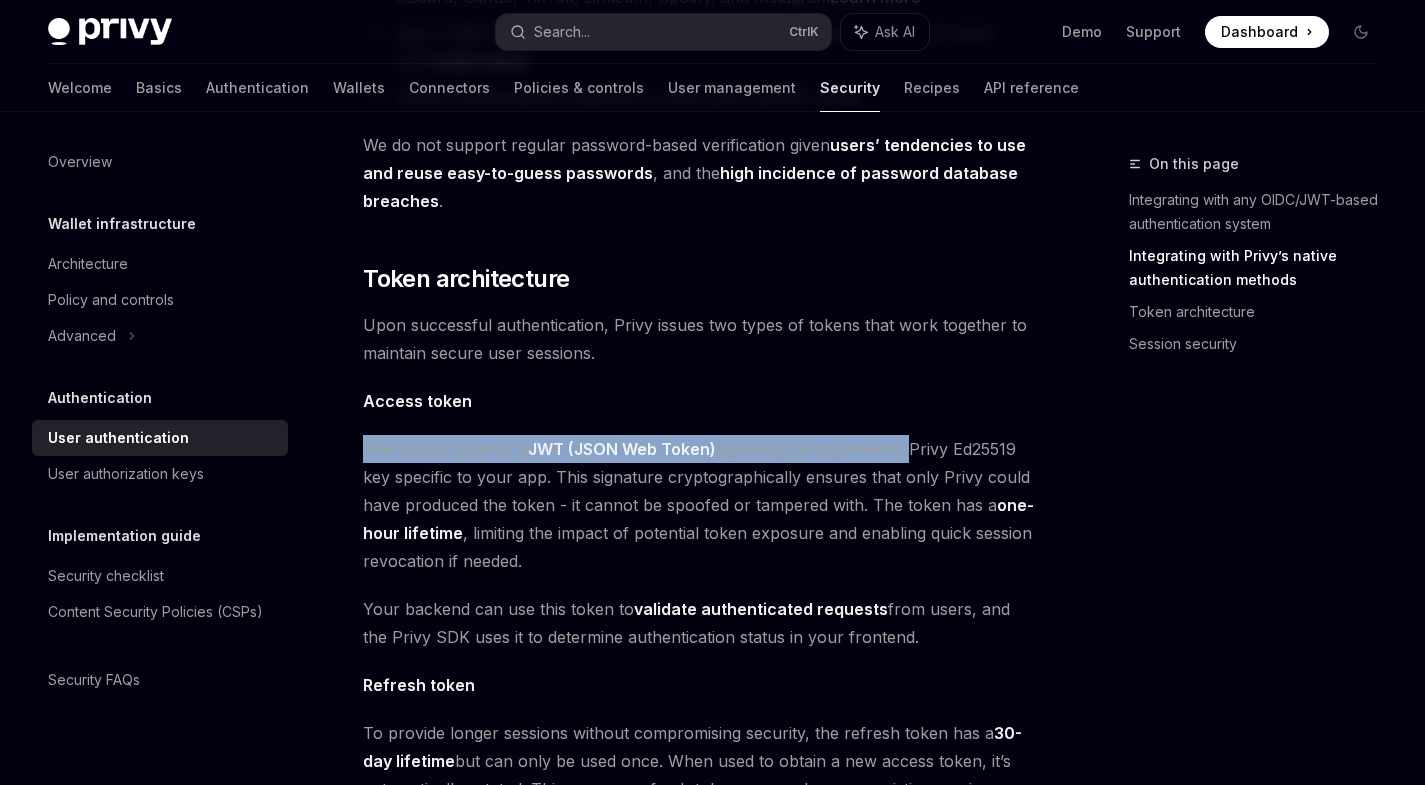 drag, startPoint x: 910, startPoint y: 429, endPoint x: 891, endPoint y: 462, distance: 38.078865 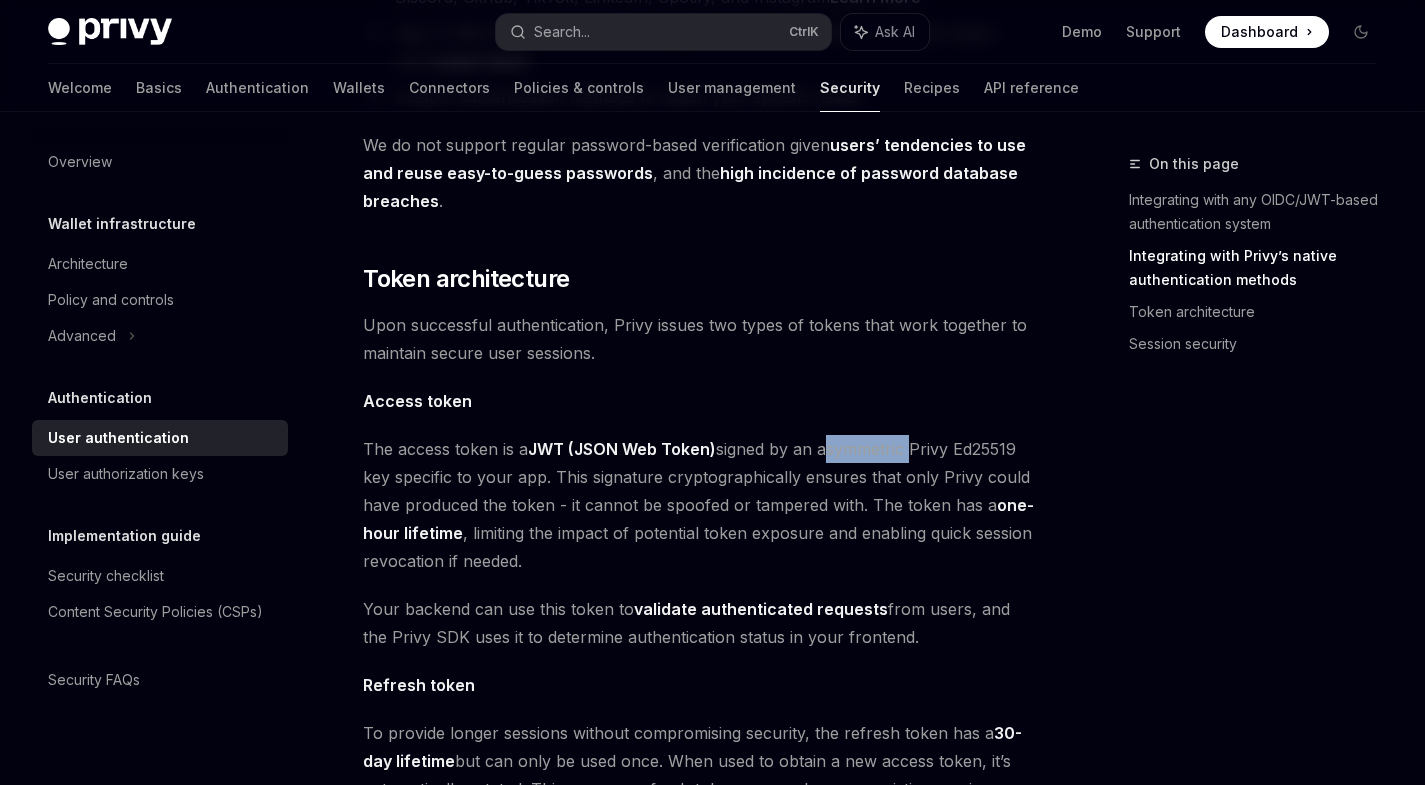 click on "The access token is a  JWT (JSON Web Token)  signed by an asymmetric Privy Ed25519 key specific to your app. This signature cryptographically ensures that only Privy could have produced the token - it cannot be spoofed or tampered with. The token has a  one-hour lifetime , limiting the impact of potential token exposure and enabling quick session revocation if needed." at bounding box center (700, 505) 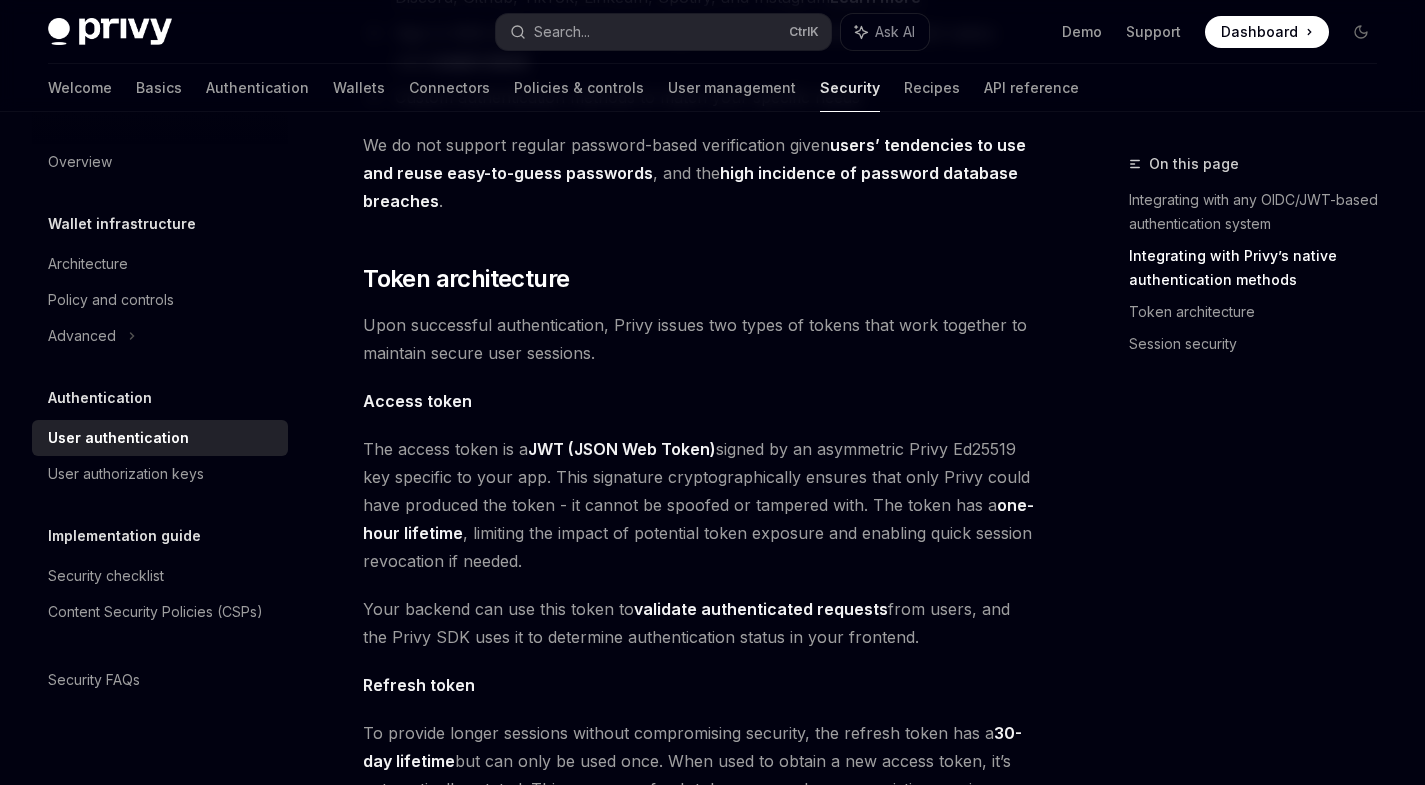 click on "The access token is a  JWT (JSON Web Token)  signed by an asymmetric Privy Ed25519 key specific to your app. This signature cryptographically ensures that only Privy could have produced the token - it cannot be spoofed or tampered with. The token has a  one-hour lifetime , limiting the impact of potential token exposure and enabling quick session revocation if needed." at bounding box center [700, 505] 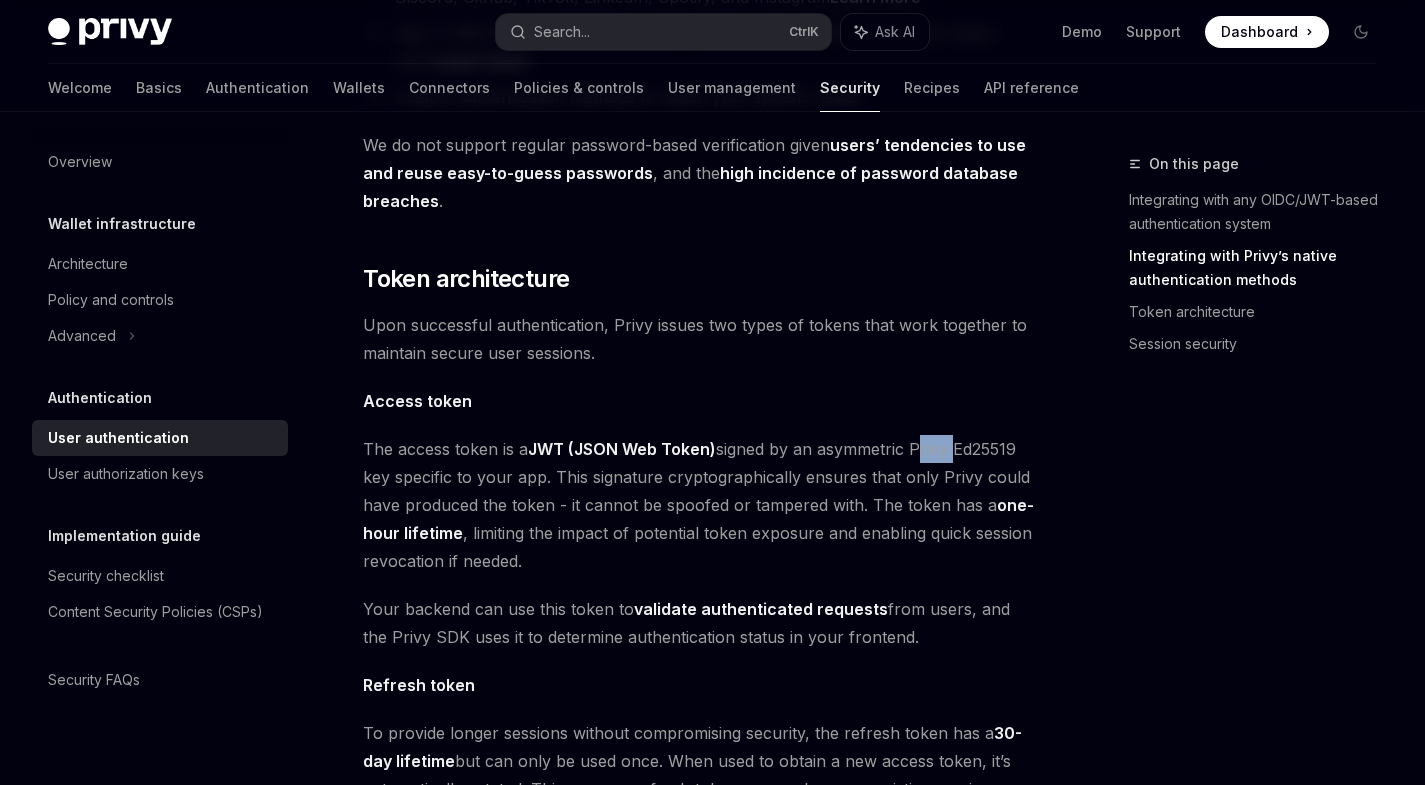 click on "The access token is a  JWT (JSON Web Token)  signed by an asymmetric Privy Ed25519 key specific to your app. This signature cryptographically ensures that only Privy could have produced the token - it cannot be spoofed or tampered with. The token has a  one-hour lifetime , limiting the impact of potential token exposure and enabling quick session revocation if needed." at bounding box center (700, 505) 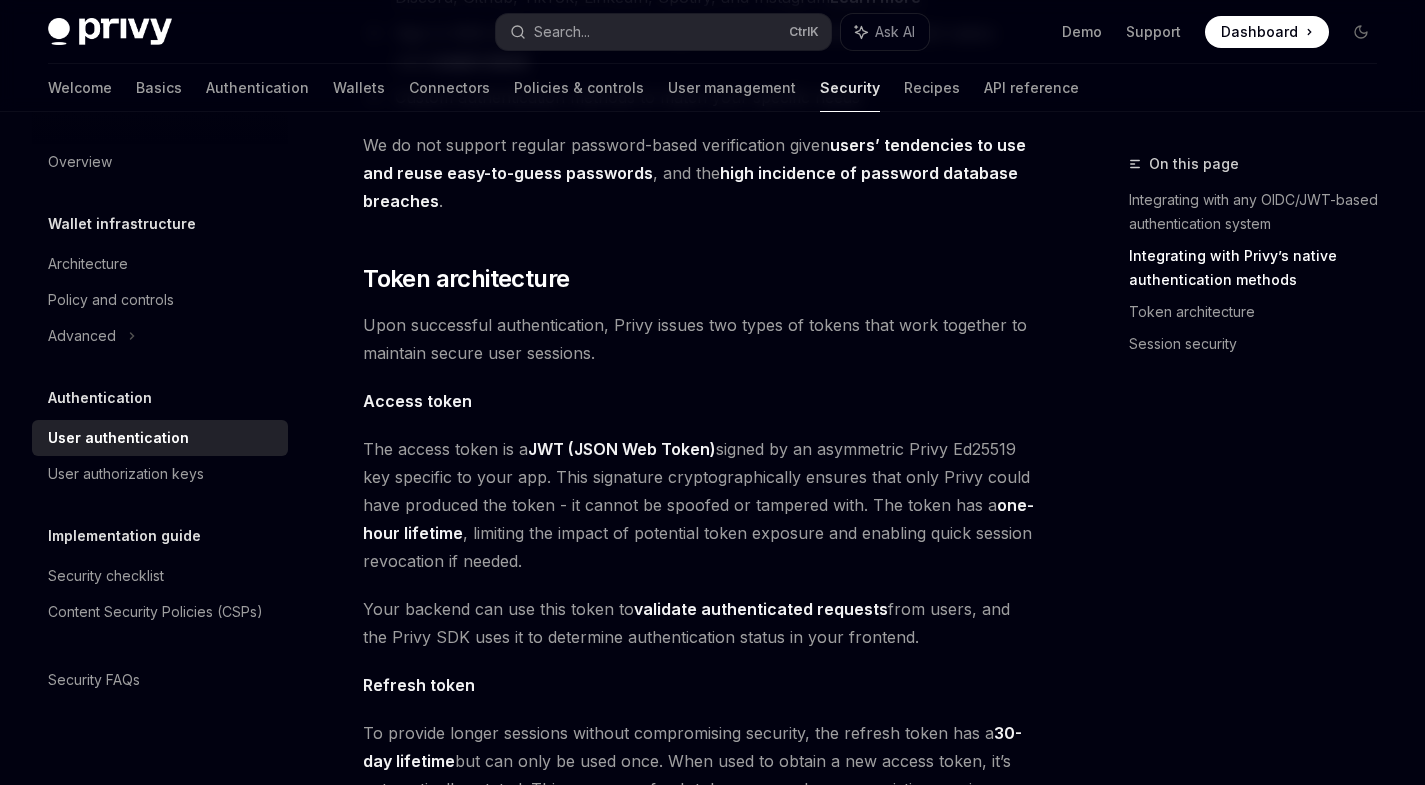 click on "The access token is a  JWT (JSON Web Token)  signed by an asymmetric Privy Ed25519 key specific to your app. This signature cryptographically ensures that only Privy could have produced the token - it cannot be spoofed or tampered with. The token has a  one-hour lifetime , limiting the impact of potential token exposure and enabling quick session revocation if needed." at bounding box center [700, 505] 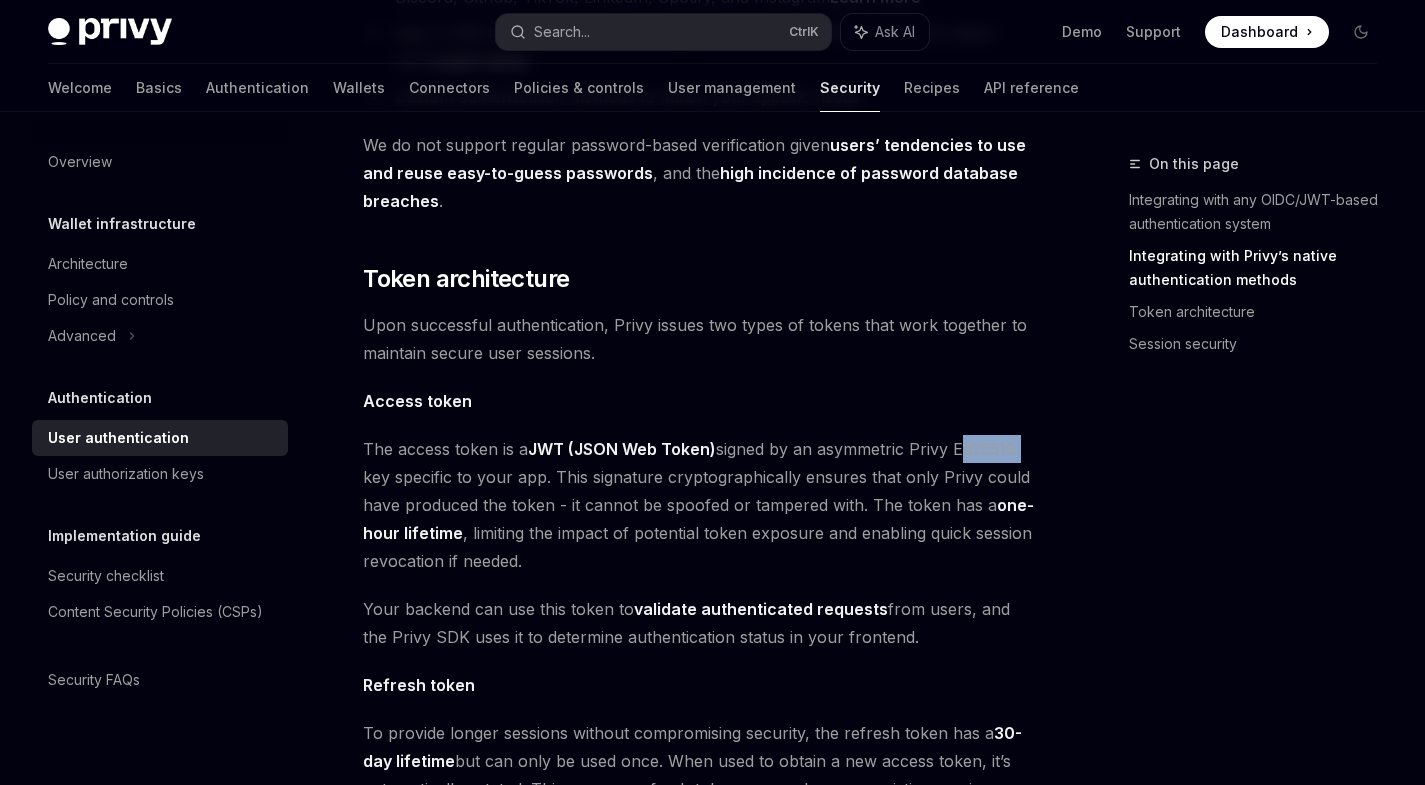 click on "The access token is a  JWT (JSON Web Token)  signed by an asymmetric Privy Ed25519 key specific to your app. This signature cryptographically ensures that only Privy could have produced the token - it cannot be spoofed or tampered with. The token has a  one-hour lifetime , limiting the impact of potential token exposure and enabling quick session revocation if needed." at bounding box center (700, 505) 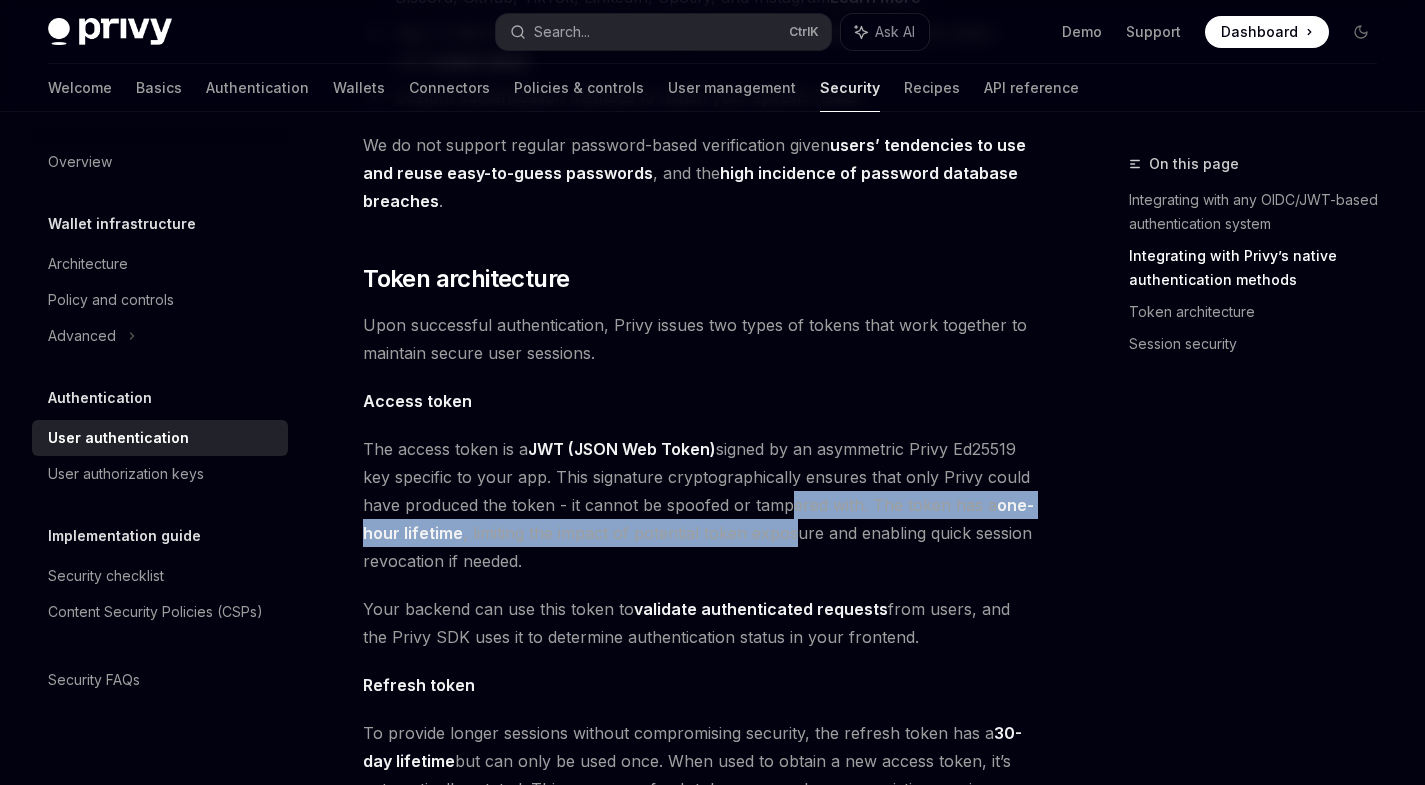 drag, startPoint x: 773, startPoint y: 494, endPoint x: 800, endPoint y: 546, distance: 58.59181 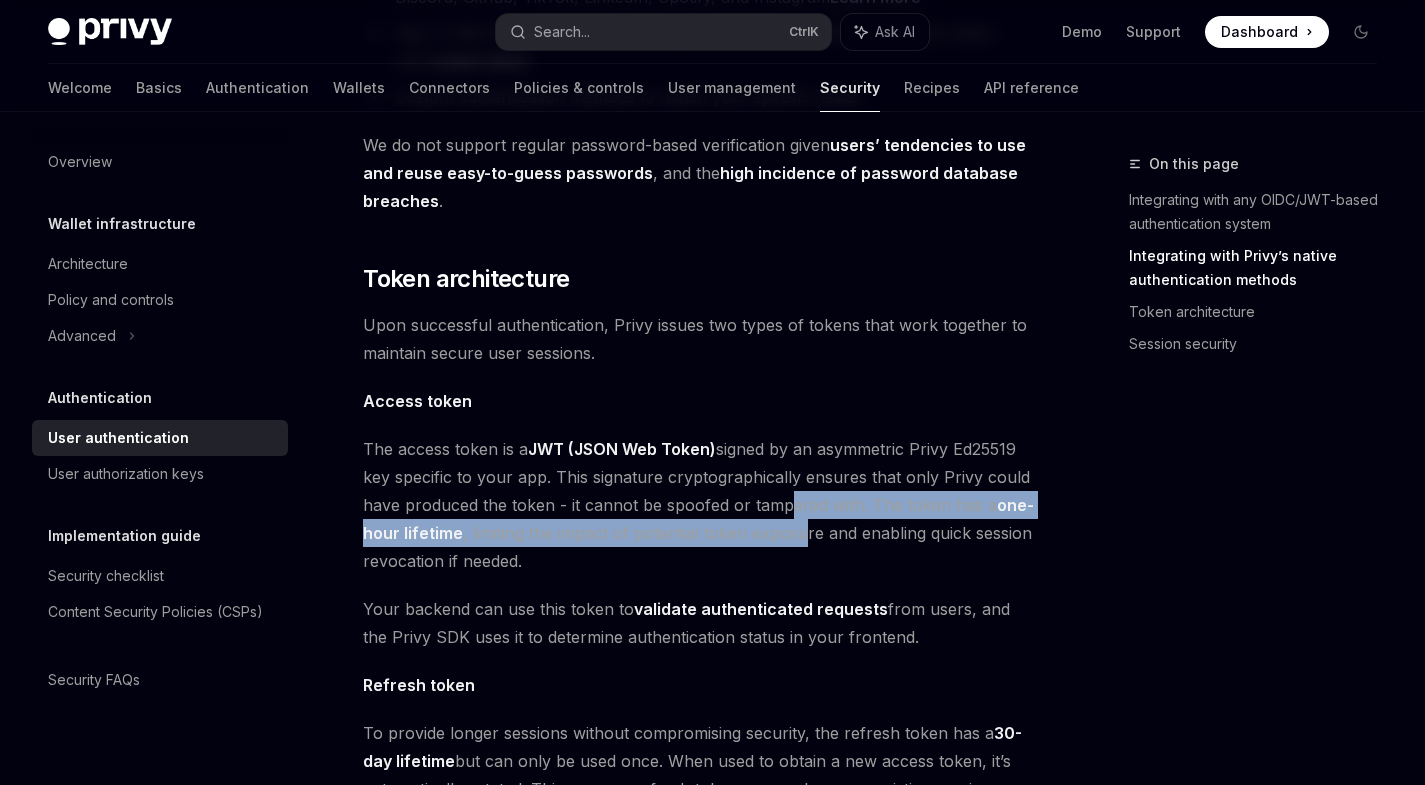 click on "The access token is a  JWT (JSON Web Token)  signed by an asymmetric Privy Ed25519 key specific to your app. This signature cryptographically ensures that only Privy could have produced the token - it cannot be spoofed or tampered with. The token has a  one-hour lifetime , limiting the impact of potential token exposure and enabling quick session revocation if needed." at bounding box center (700, 505) 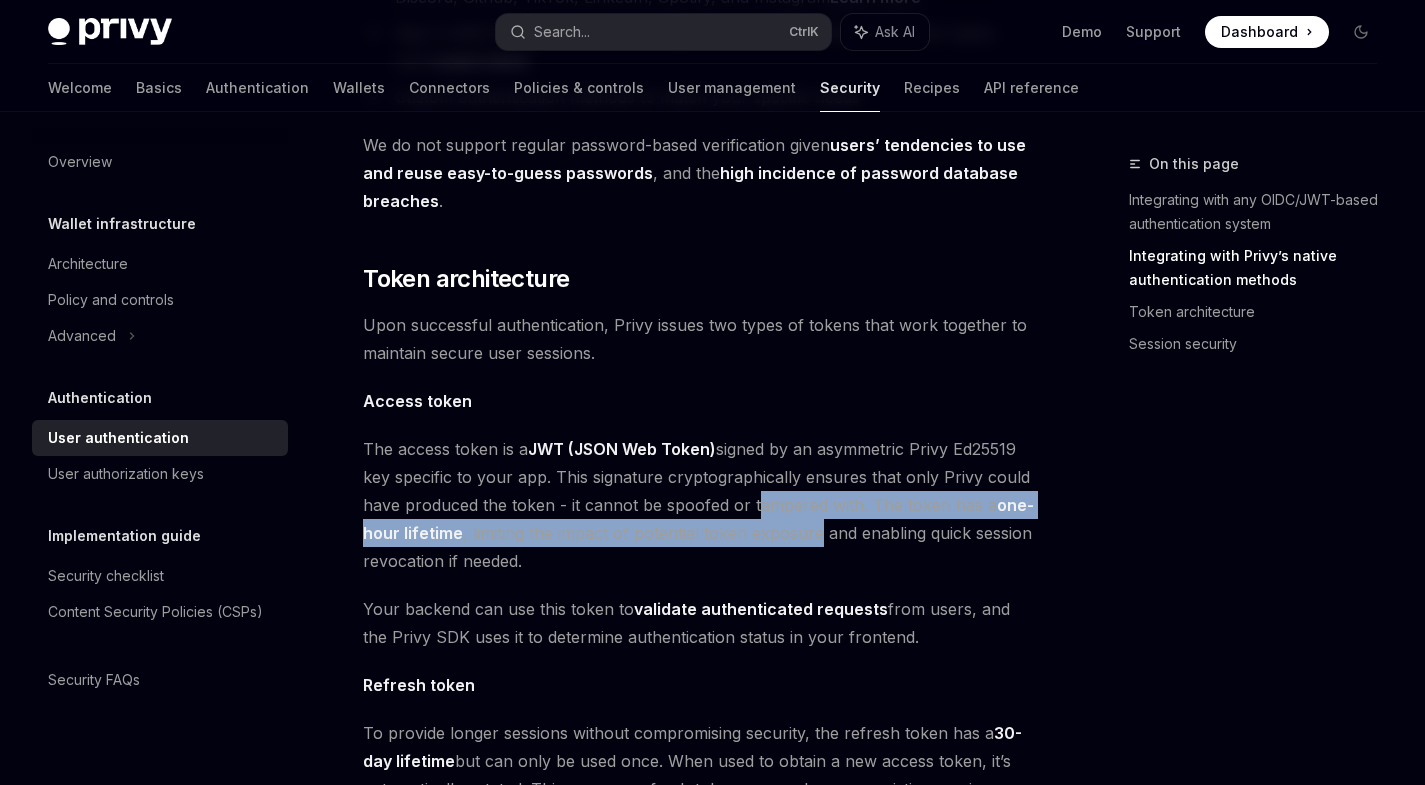 drag, startPoint x: 800, startPoint y: 546, endPoint x: 798, endPoint y: 502, distance: 44.04543 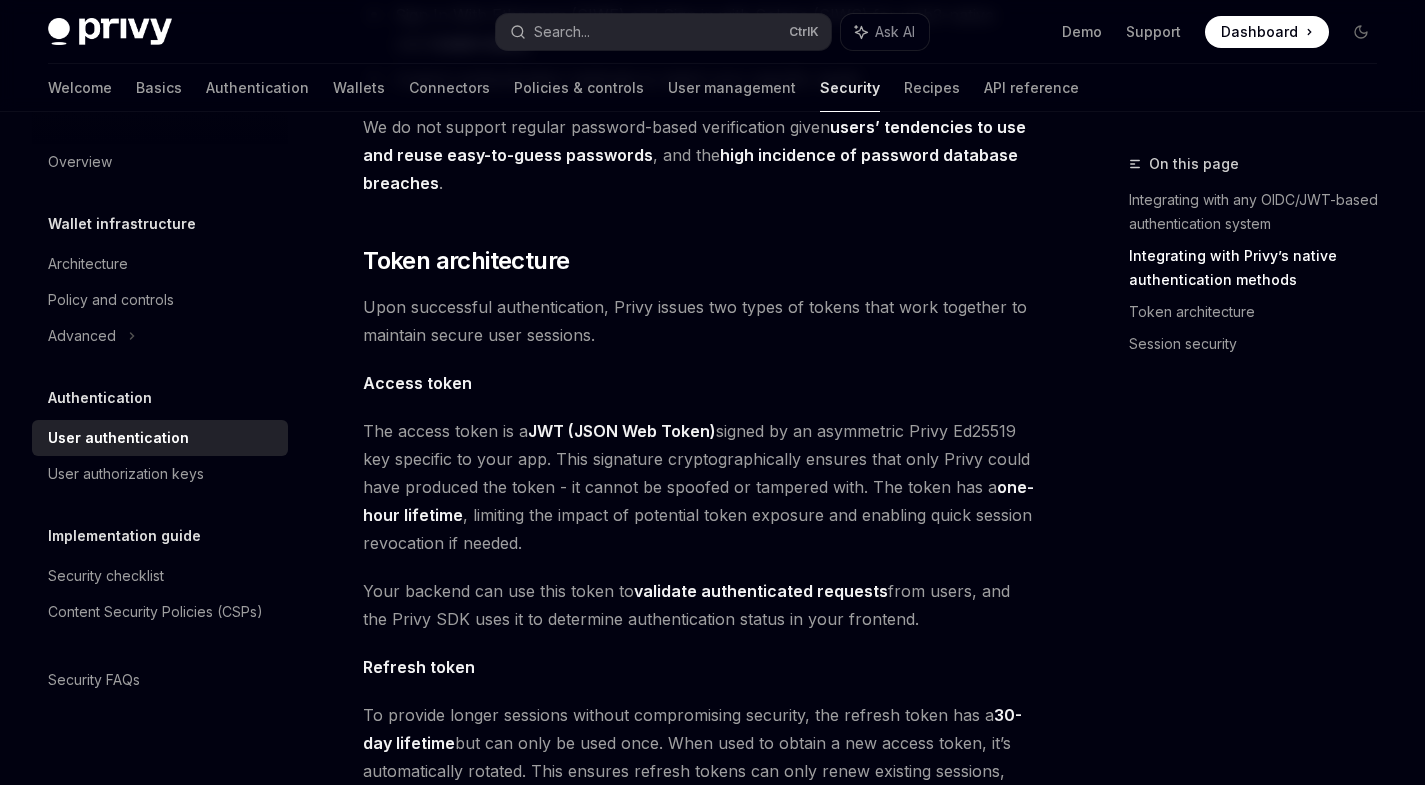 scroll, scrollTop: 975, scrollLeft: 0, axis: vertical 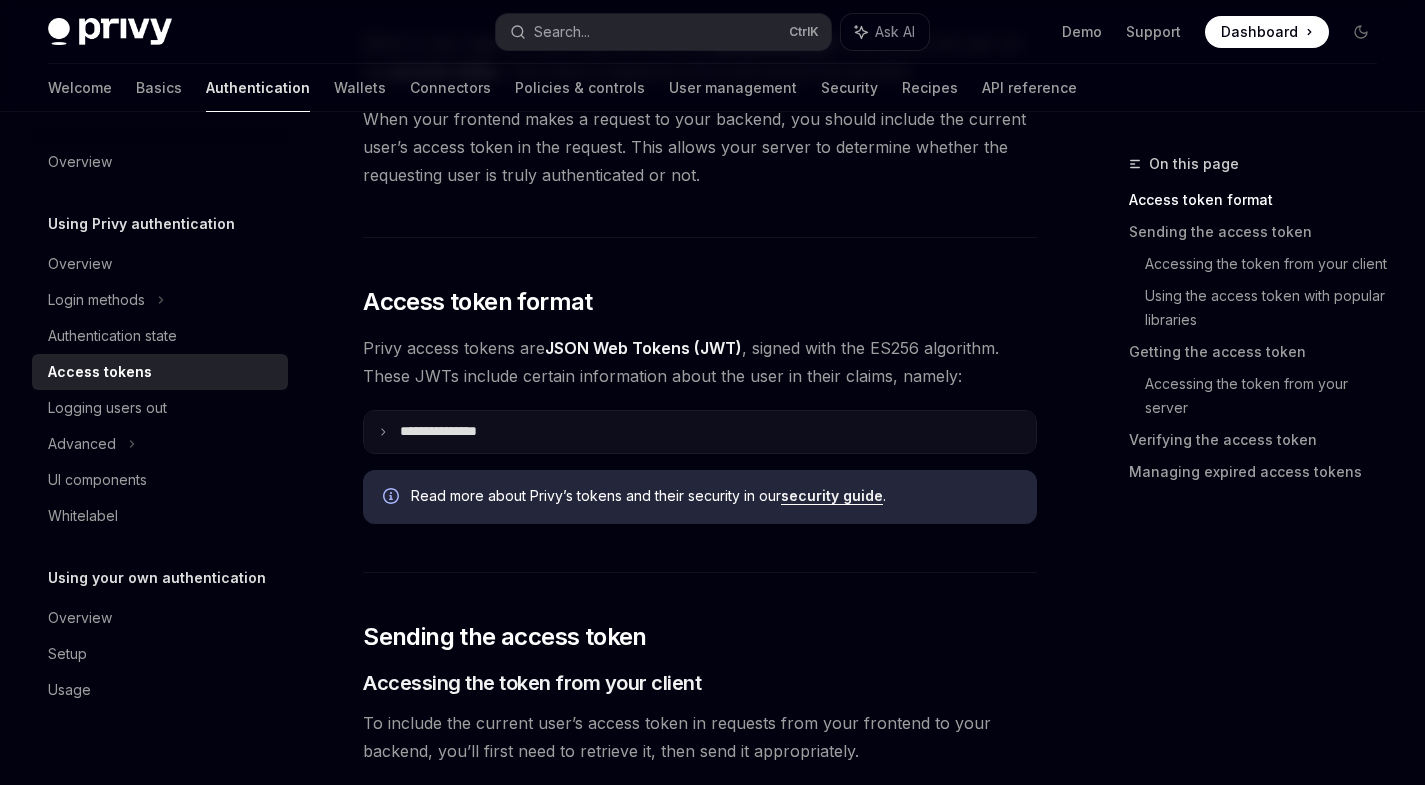 click on "**********" at bounding box center [700, 432] 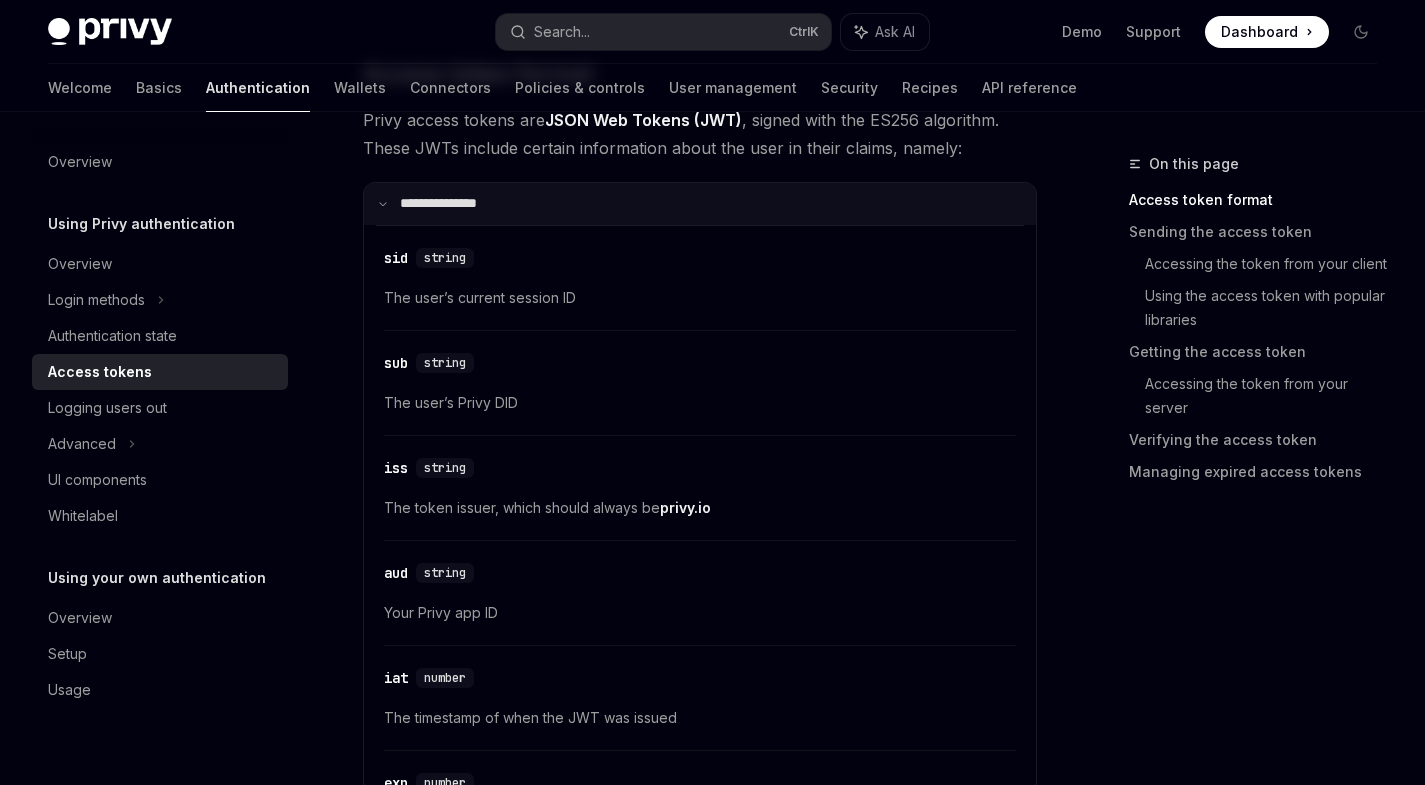 scroll, scrollTop: 448, scrollLeft: 0, axis: vertical 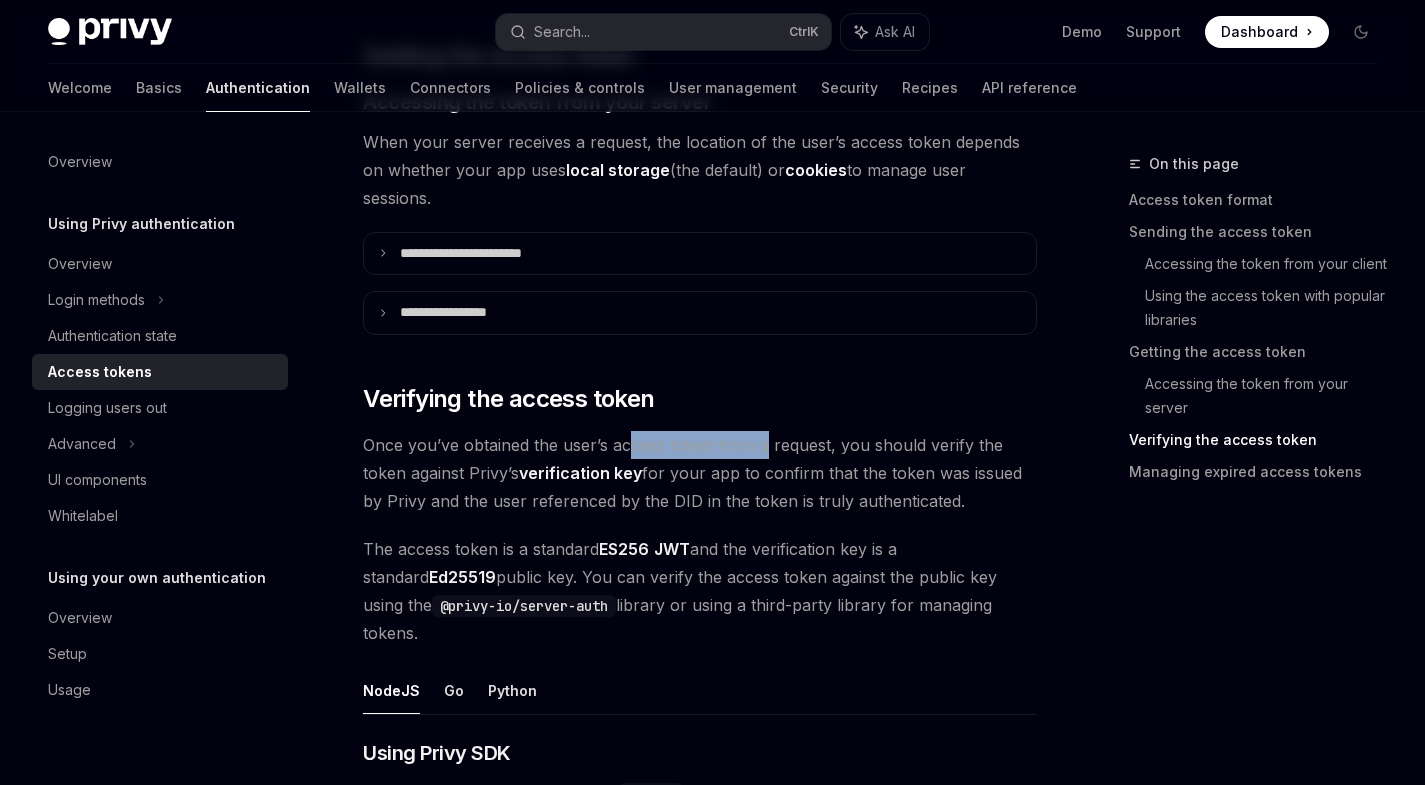 drag, startPoint x: 628, startPoint y: 410, endPoint x: 780, endPoint y: 411, distance: 152.0033 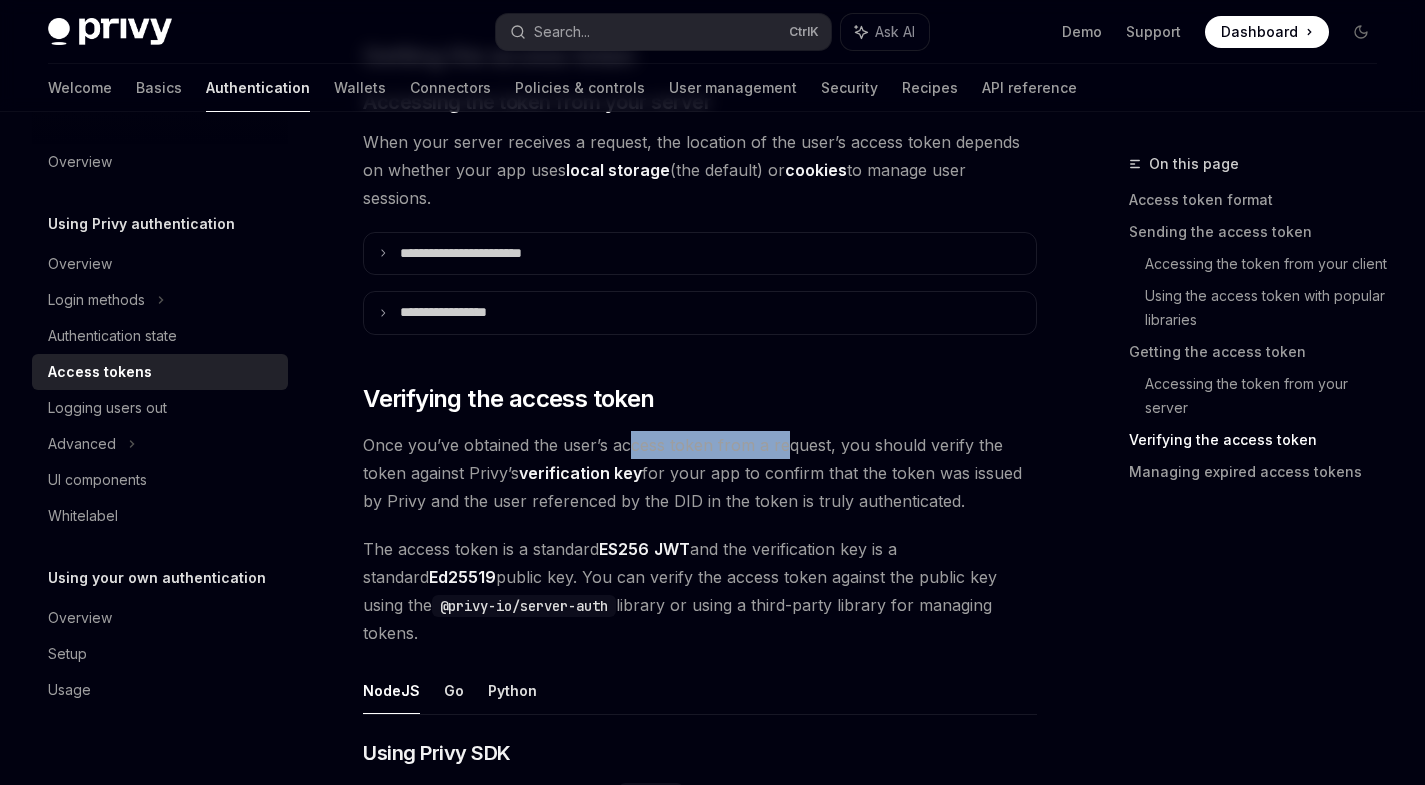click on "Once you’ve obtained the user’s access token from a request, you should verify the token against Privy’s  verification key  for your app to confirm that the token was issued by Privy and the user referenced by the DID in the token is truly authenticated." at bounding box center [700, 473] 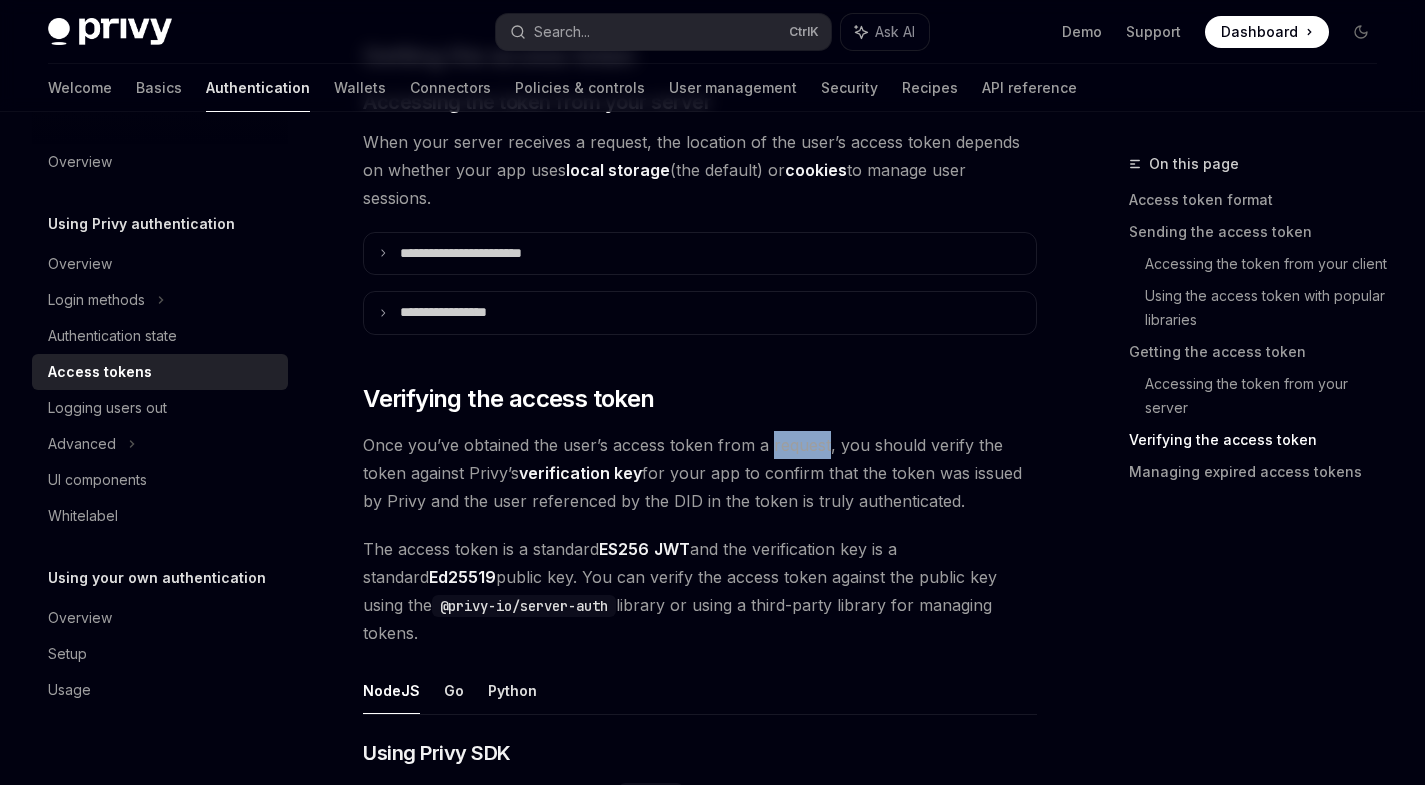 click on "Once you’ve obtained the user’s access token from a request, you should verify the token against Privy’s  verification key  for your app to confirm that the token was issued by Privy and the user referenced by the DID in the token is truly authenticated." at bounding box center (700, 473) 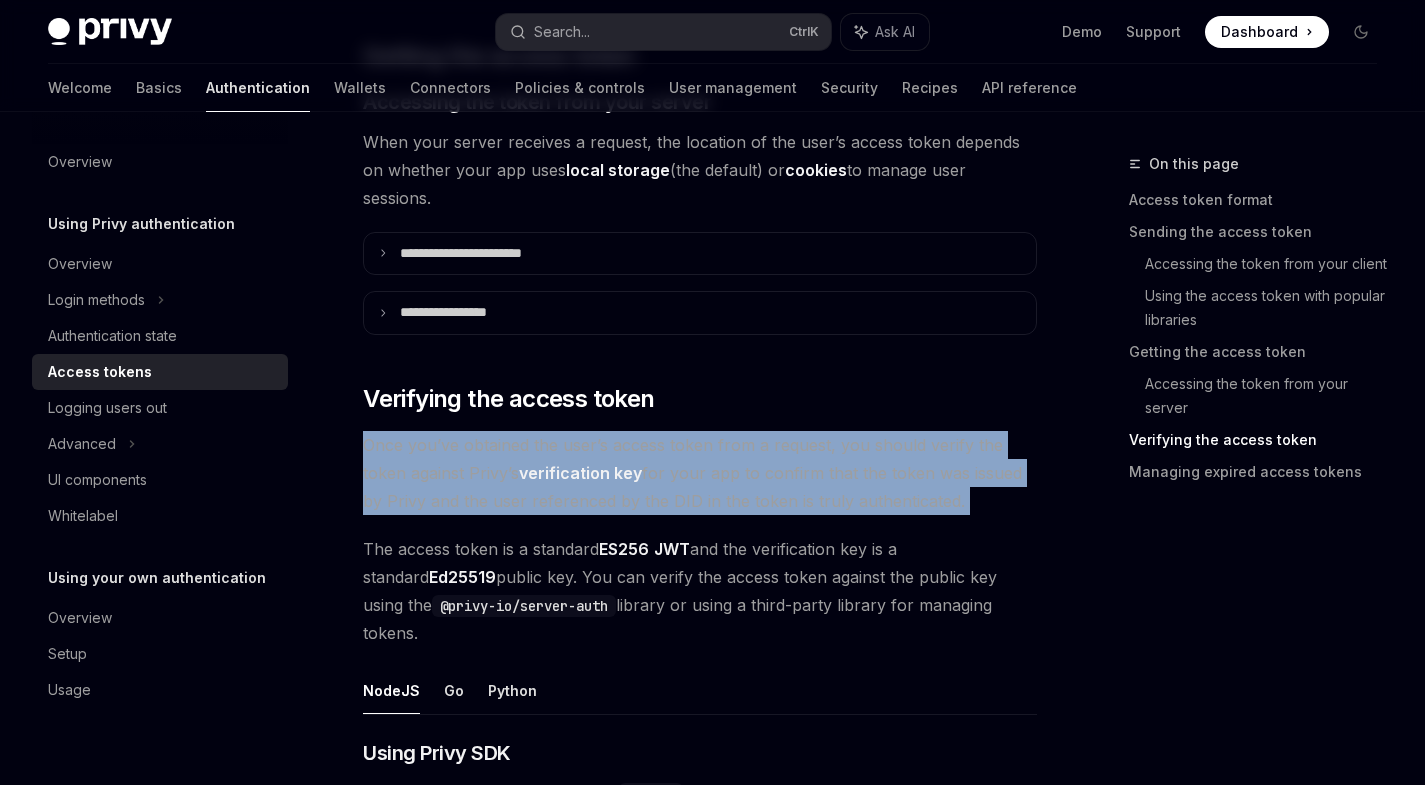 click on "Once you’ve obtained the user’s access token from a request, you should verify the token against Privy’s  verification key  for your app to confirm that the token was issued by Privy and the user referenced by the DID in the token is truly authenticated." at bounding box center (700, 473) 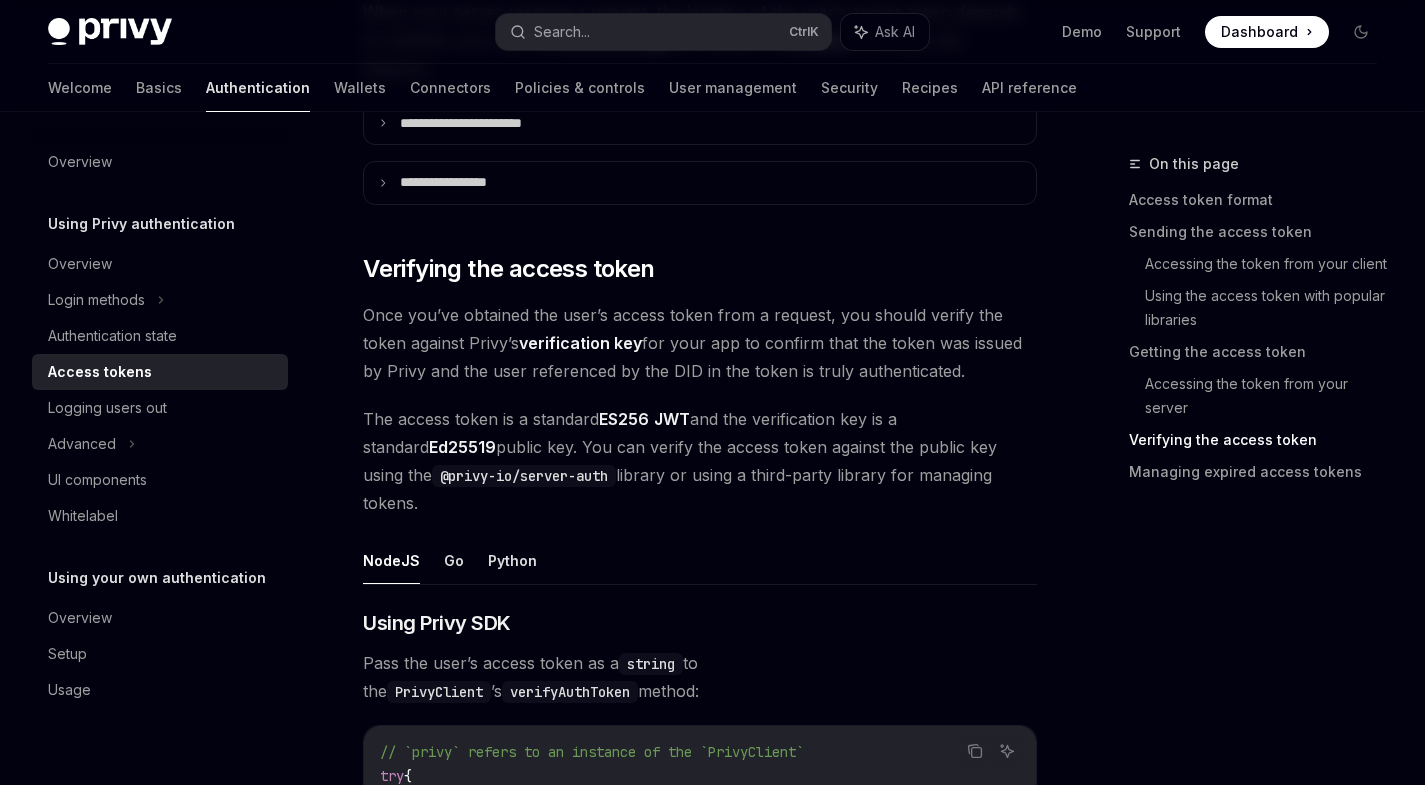 scroll, scrollTop: 3376, scrollLeft: 0, axis: vertical 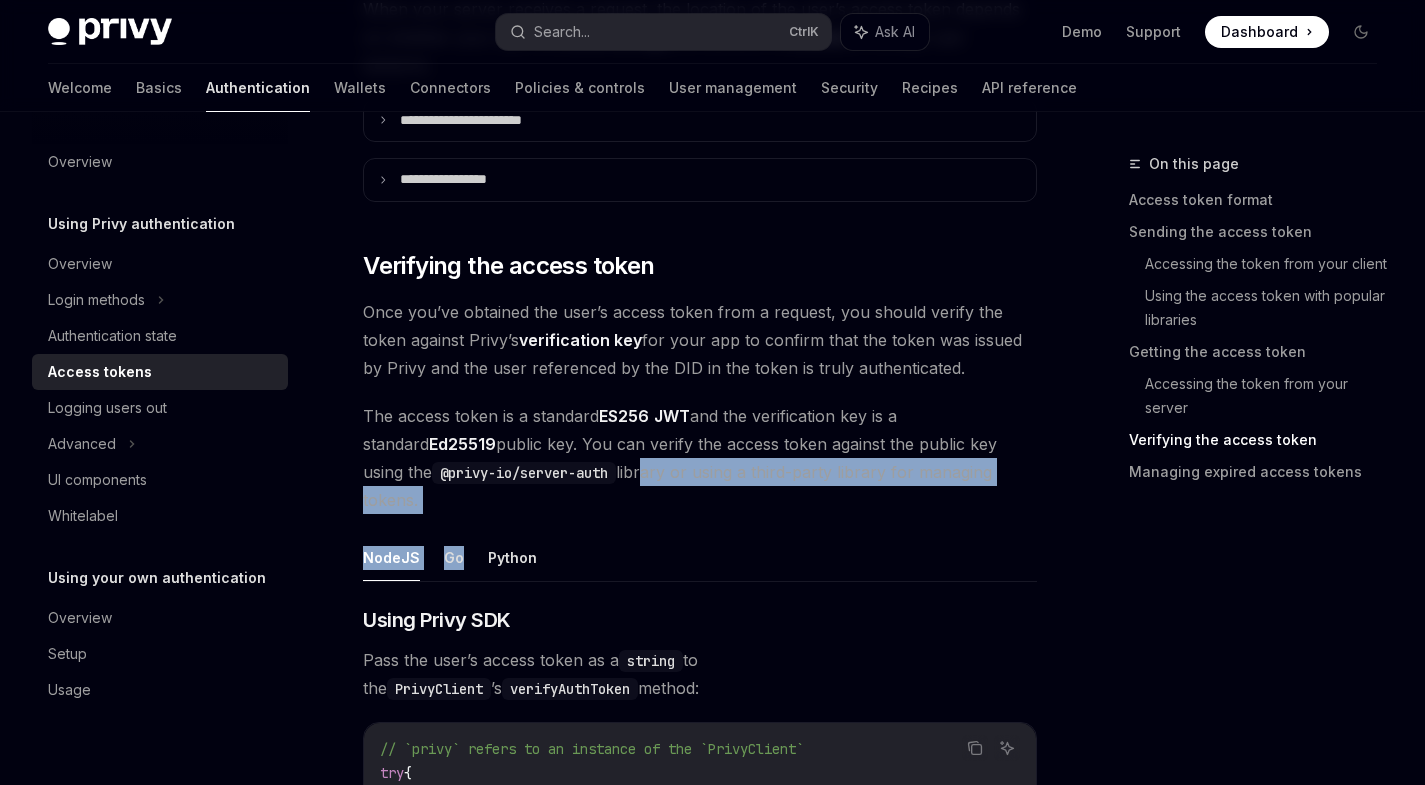 drag, startPoint x: 575, startPoint y: 442, endPoint x: 822, endPoint y: 459, distance: 247.58434 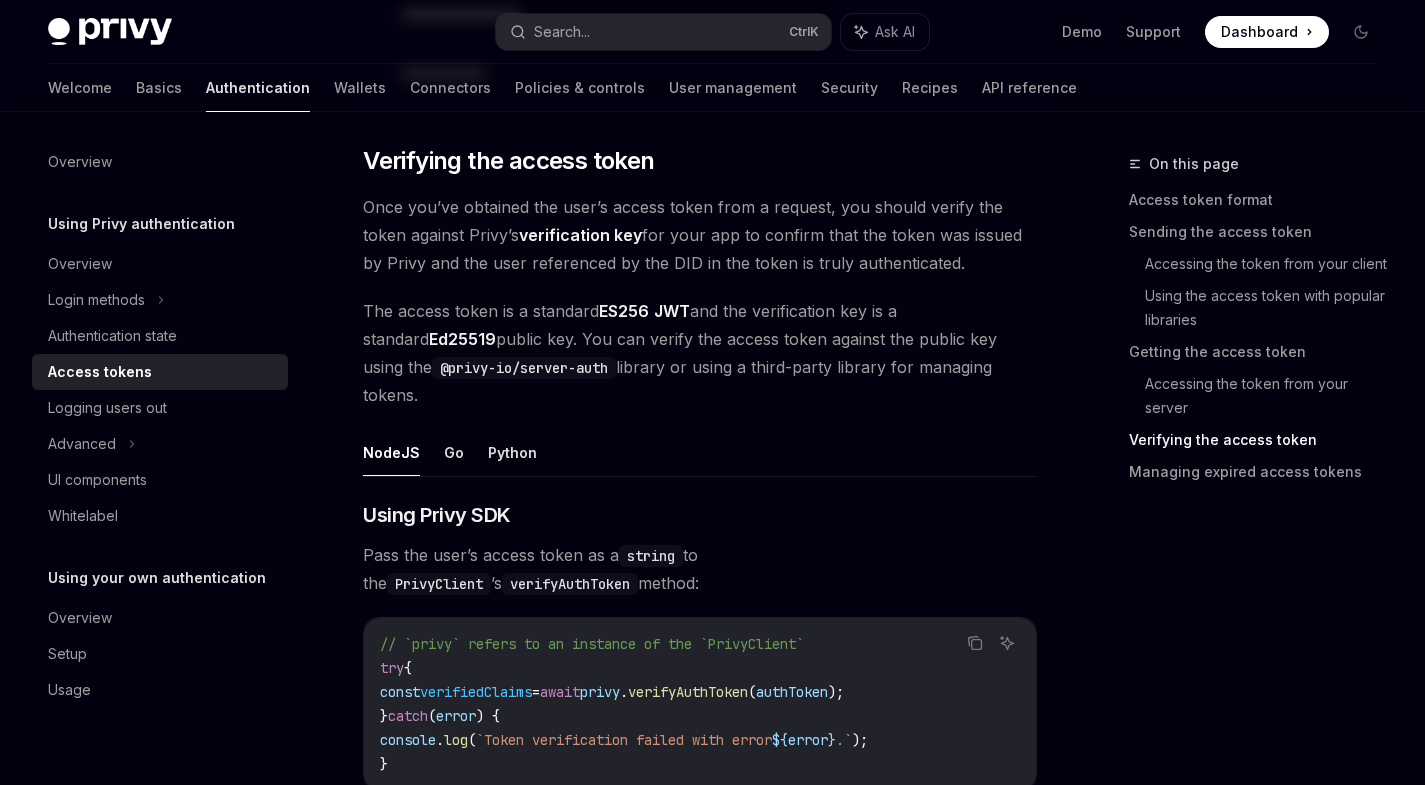 scroll, scrollTop: 3509, scrollLeft: 0, axis: vertical 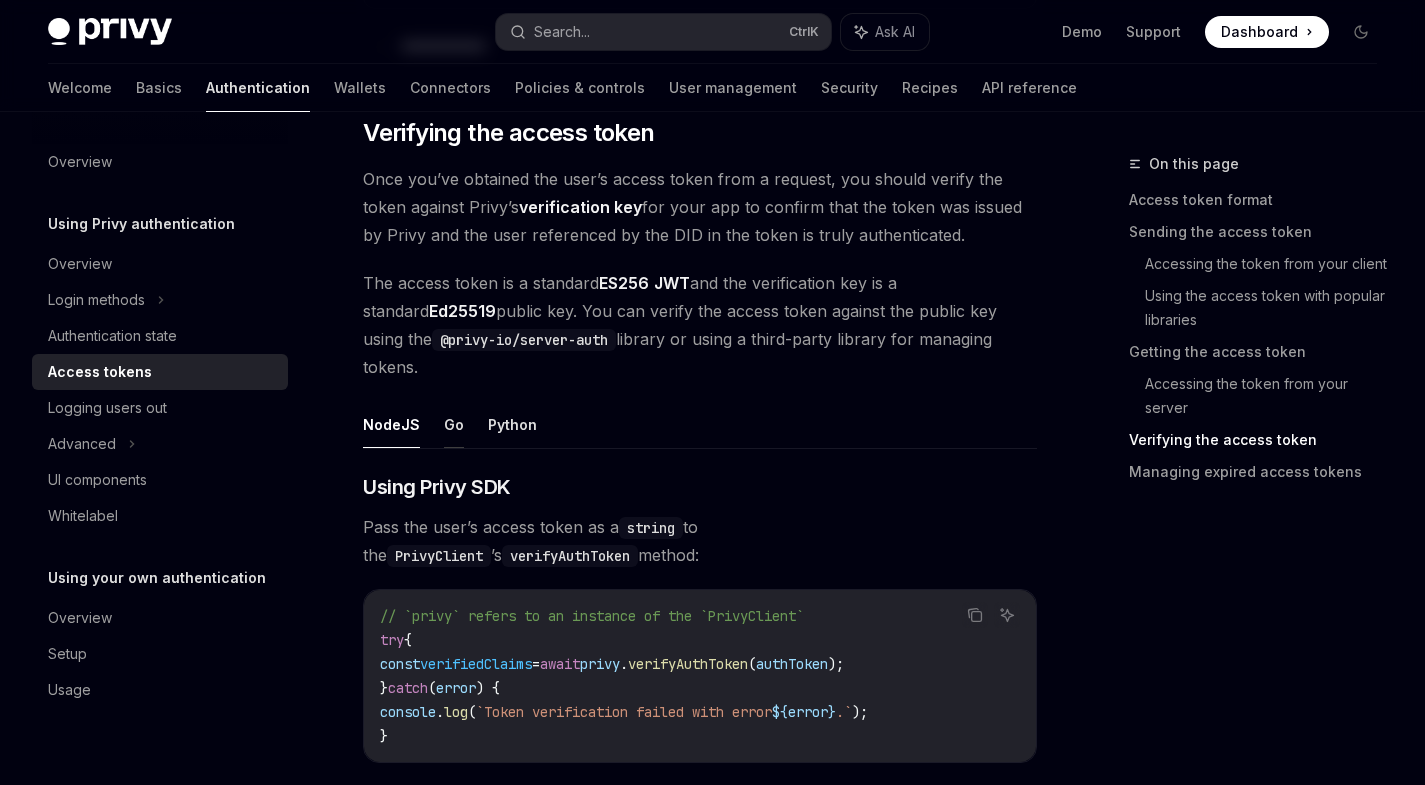 click on "Go" at bounding box center (454, 424) 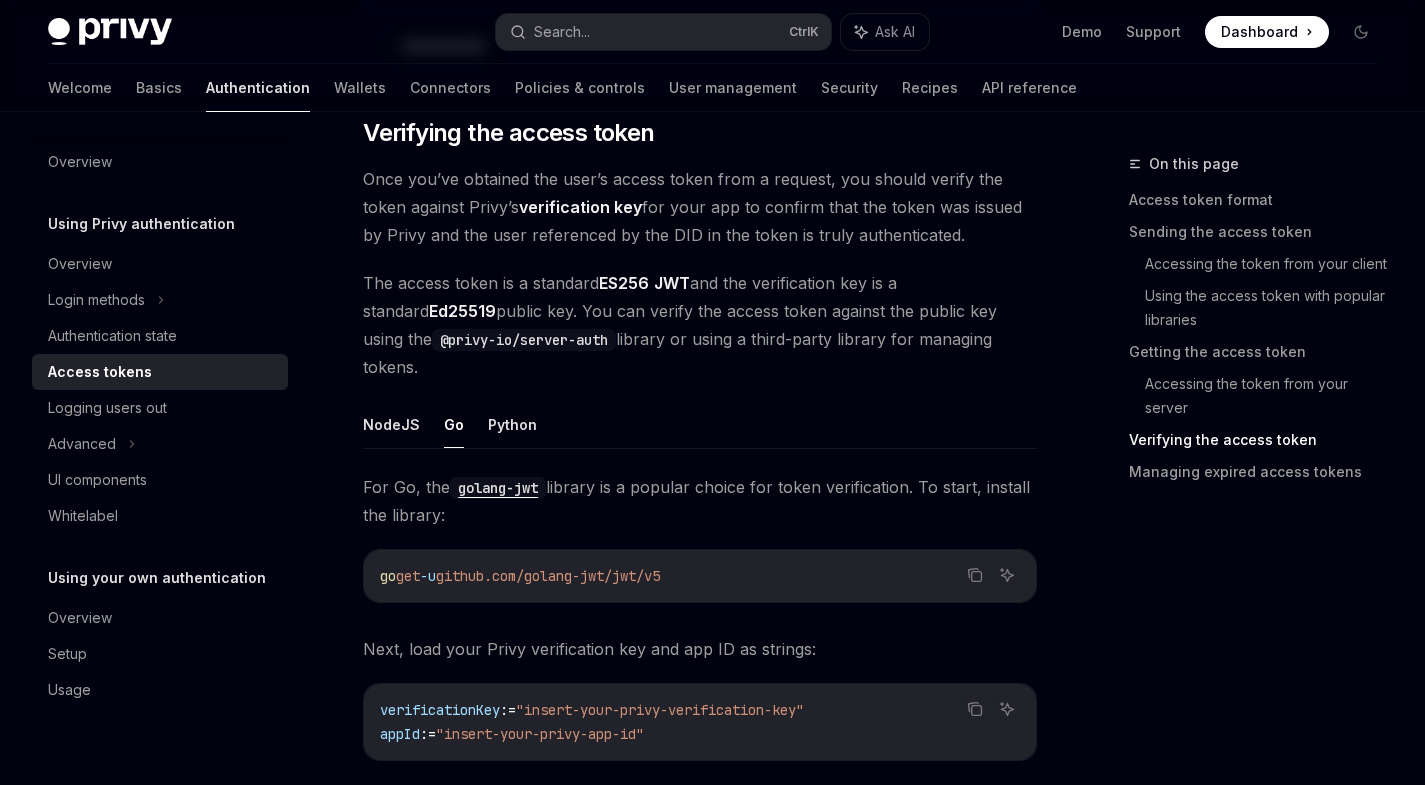 drag, startPoint x: 755, startPoint y: 521, endPoint x: 476, endPoint y: 523, distance: 279.00717 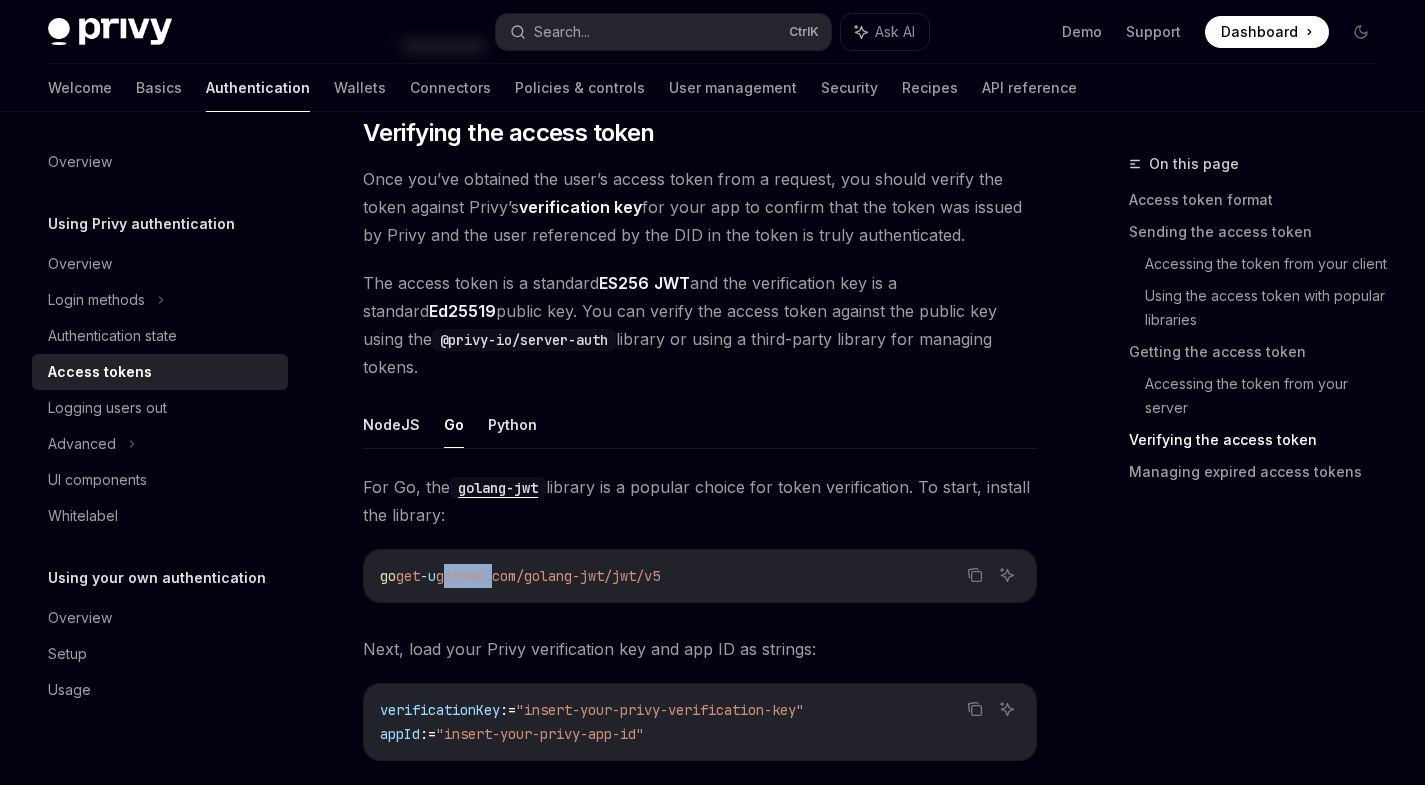 click on "github.com/golang-jwt/jwt/v5" at bounding box center [548, 576] 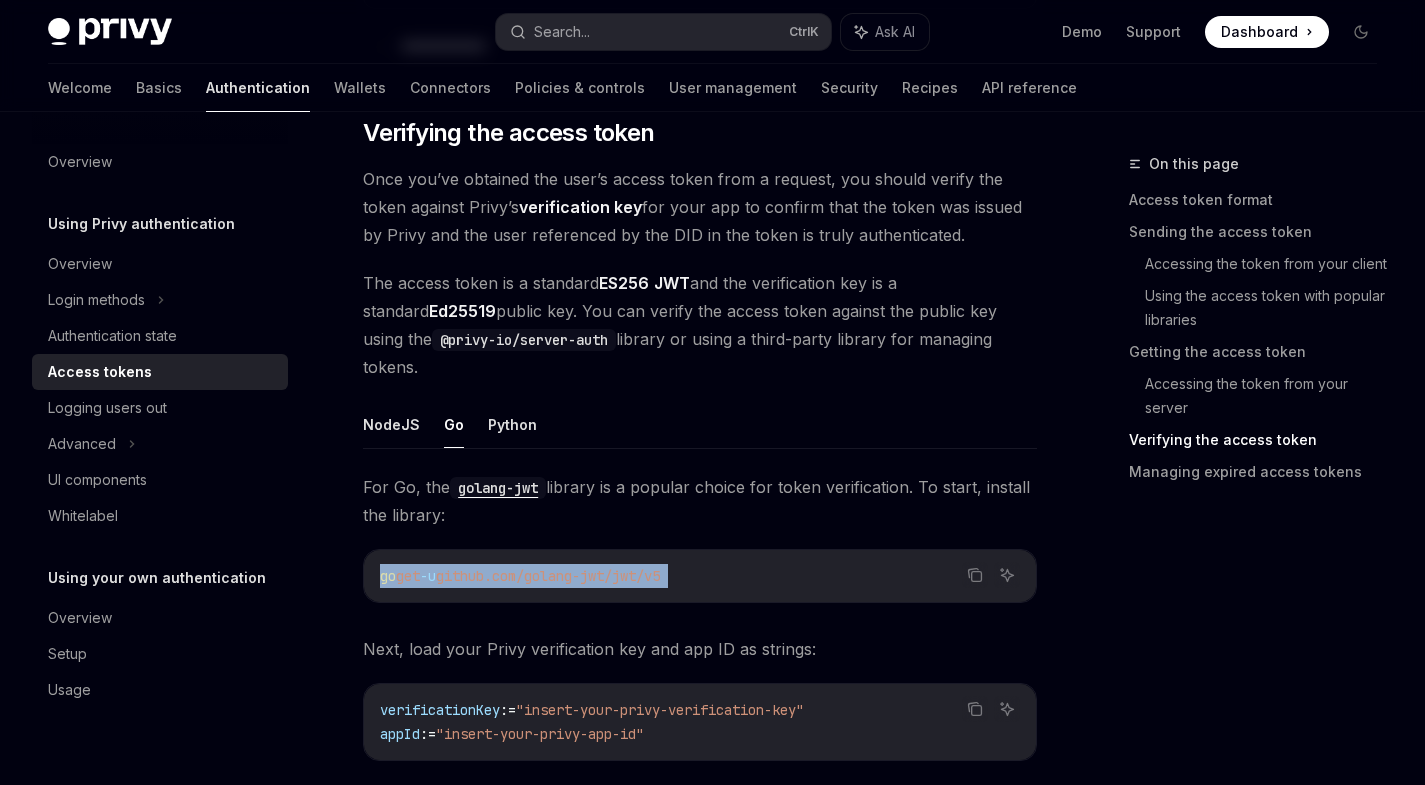 drag, startPoint x: 476, startPoint y: 523, endPoint x: 593, endPoint y: 551, distance: 120.30378 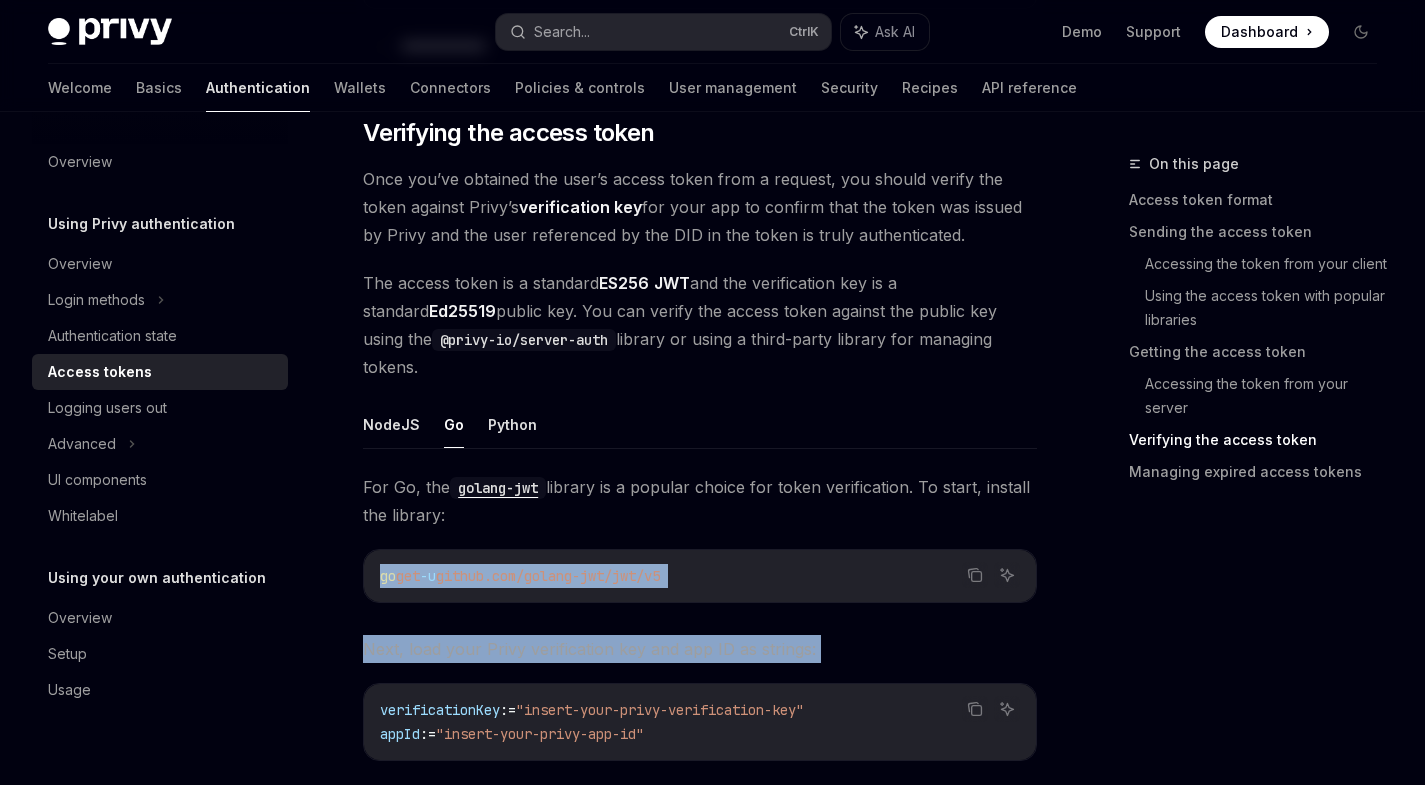 click on "For Go, the  golang-jwt  library is a popular choice for token verification. To start, install the library: Copy Ask AI go  get  -u  github.com/golang-jwt/jwt/v5
Next, load your Privy verification key and app ID as strings: Copy Ask AI verificationKey  :=  "[KEY]"
appId  :=  "[APP_ID]"
Then, parse the claims from the JWT and verify that they are valid: Copy Ask AI accessToken  :=  "[TOKEN]"
// Defining a Go type for Privy JWTs
type  PrivyClaims  struct  {
AppId       string  `json:"aud,omitempty"`
Expiration  uint64  `json:"exp,omitempty"`
Issuer      string  `json:"iss,omitempty"`
UserId      string  `json:"sub,omitempty"`
}
// This method will be used to check the token's claims later
func  ( c  * PrivyClaims )  Valid ()  error  {
if  c . AppId  !=  appId  {
return  errors . New ( "aud claim must be your Privy App ID." )
}
if  c . Issuer  !=  "privy.io"  {
return  errors . New ( )" at bounding box center [700, 1412] 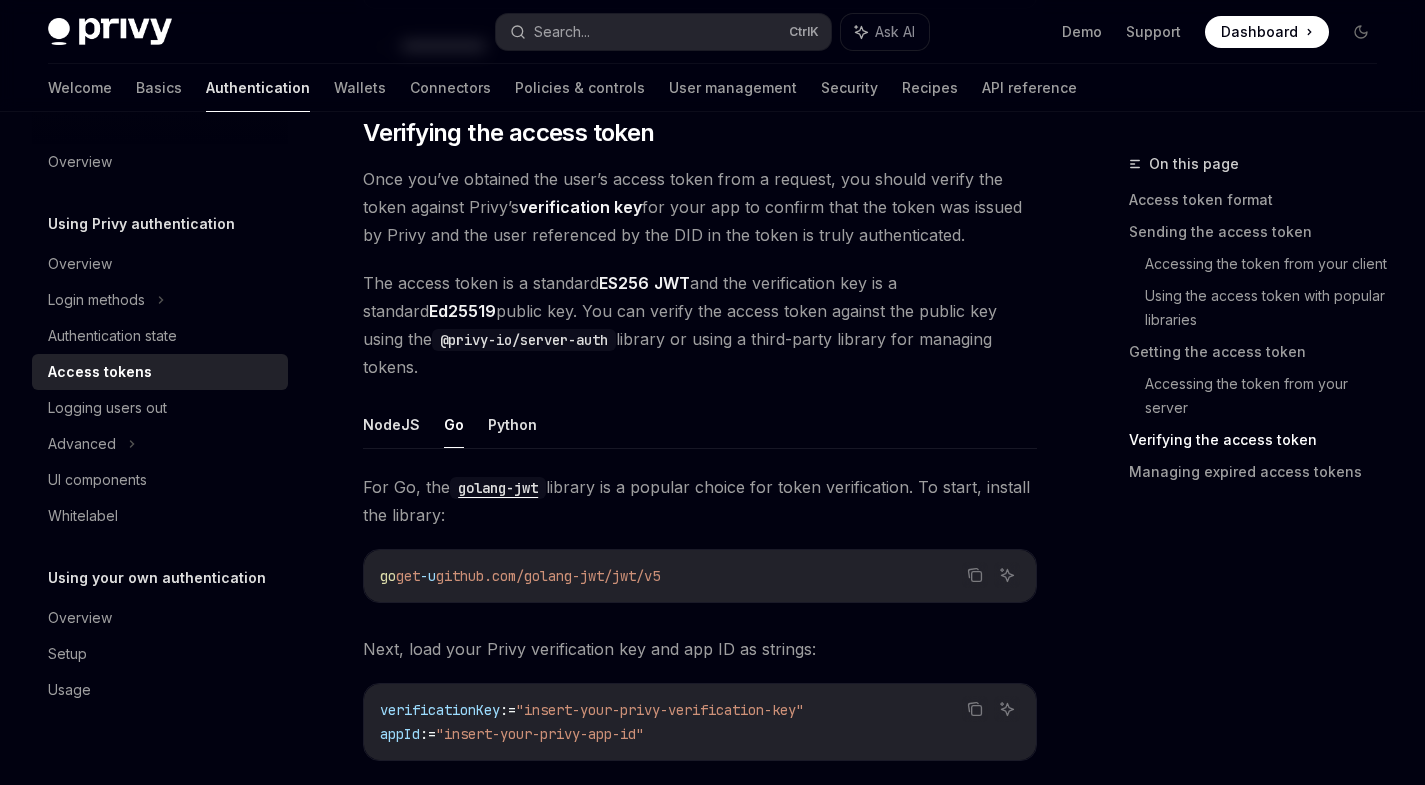 click on "Copy Ask AI go  get  -u  github.com/golang-jwt/jwt/v5" at bounding box center [700, 576] 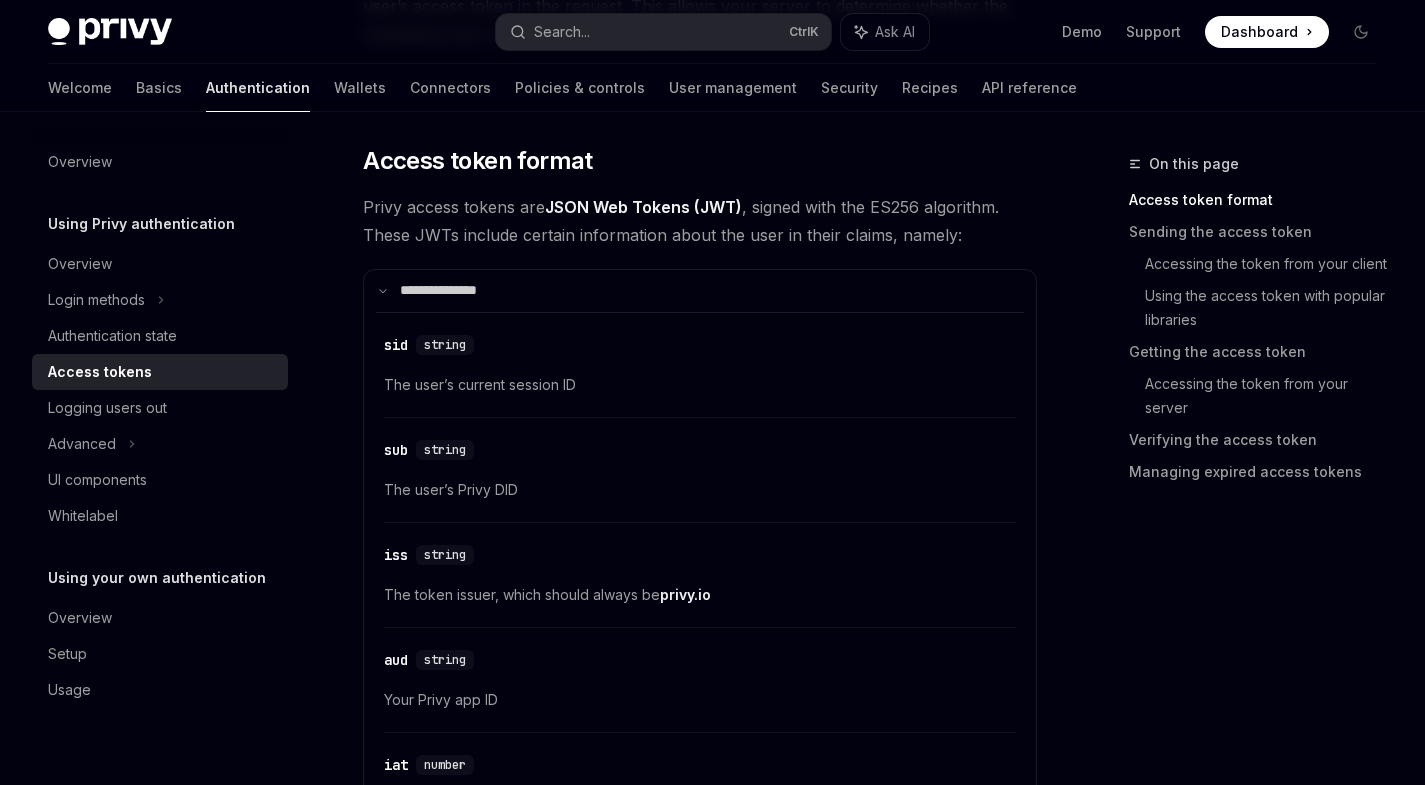 scroll, scrollTop: 362, scrollLeft: 0, axis: vertical 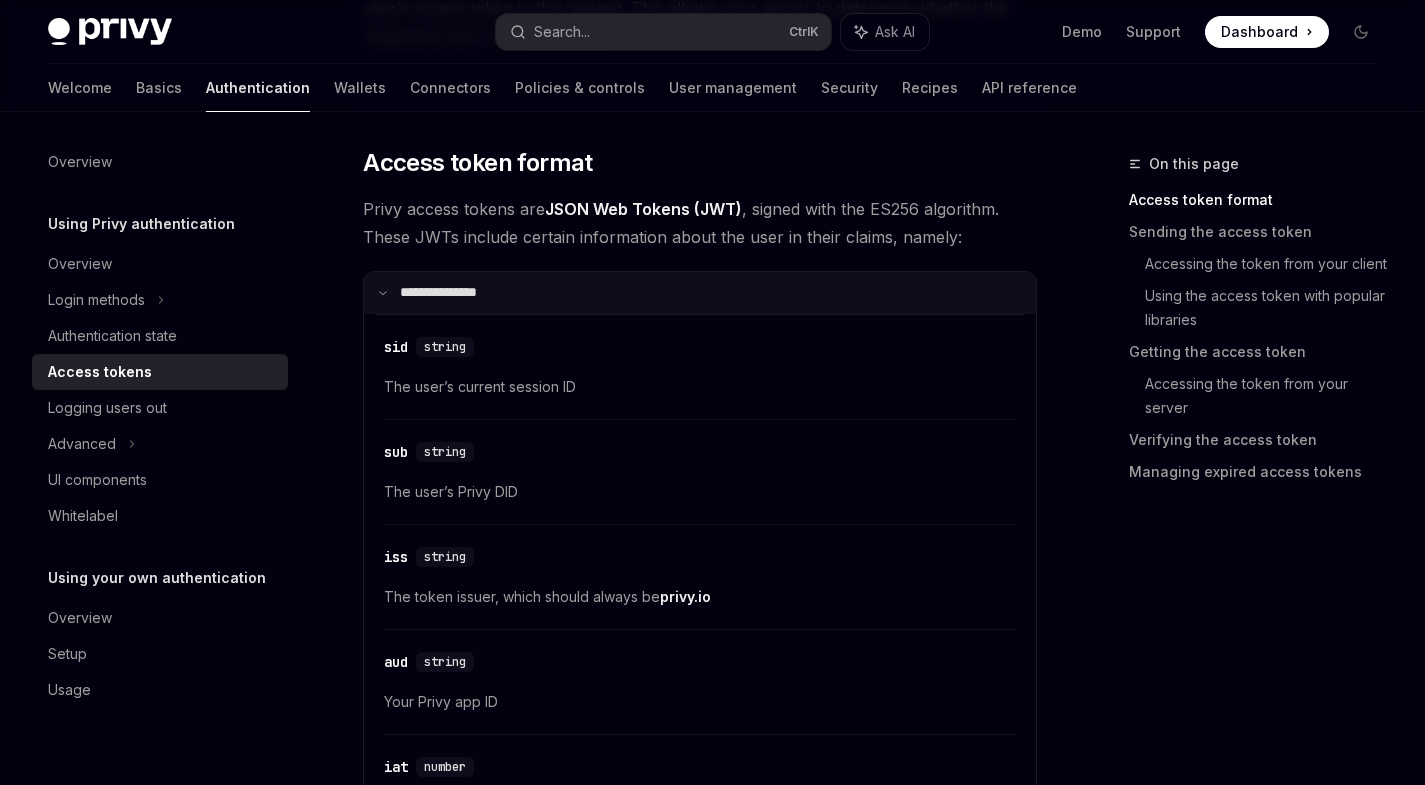 click on "**********" at bounding box center [451, 293] 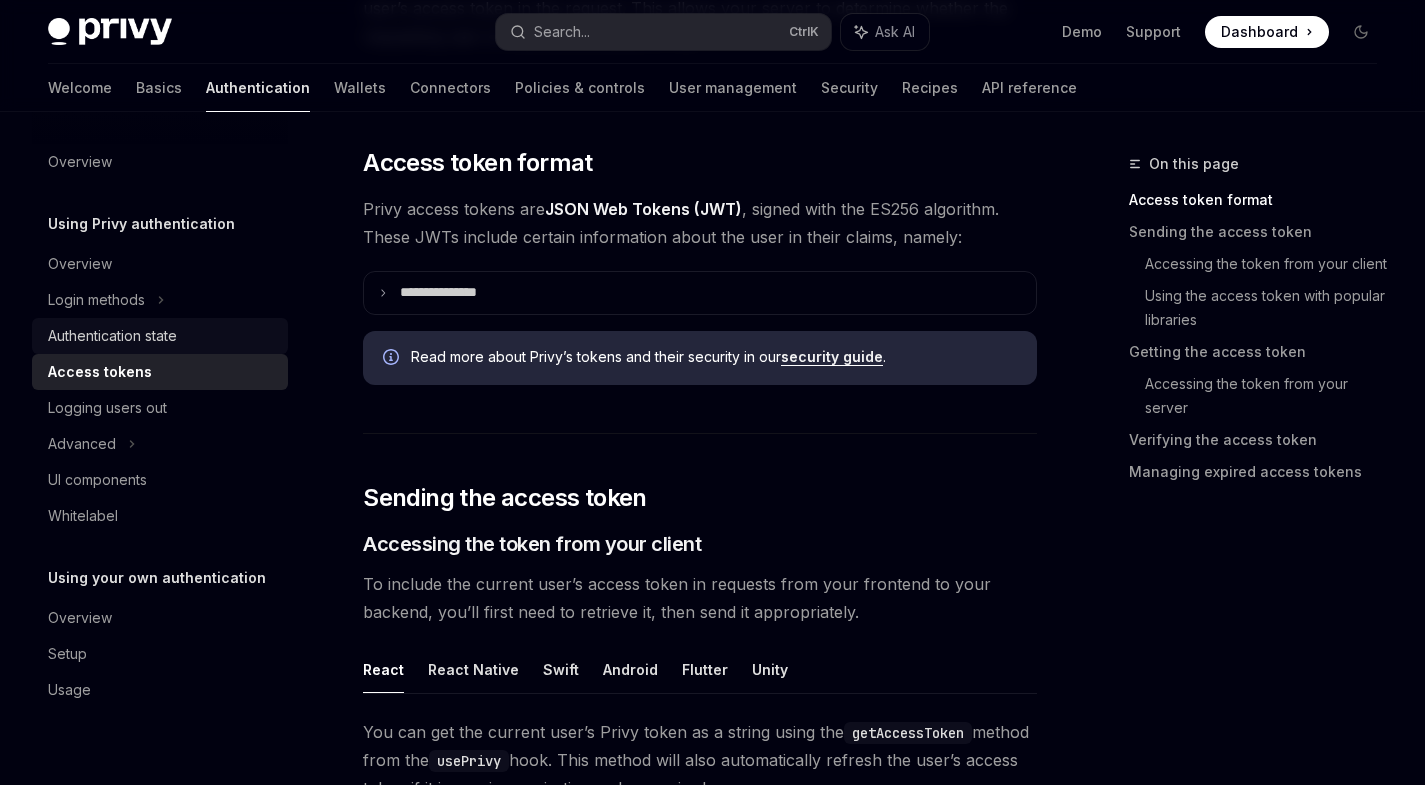 click on "Authentication state" at bounding box center (162, 336) 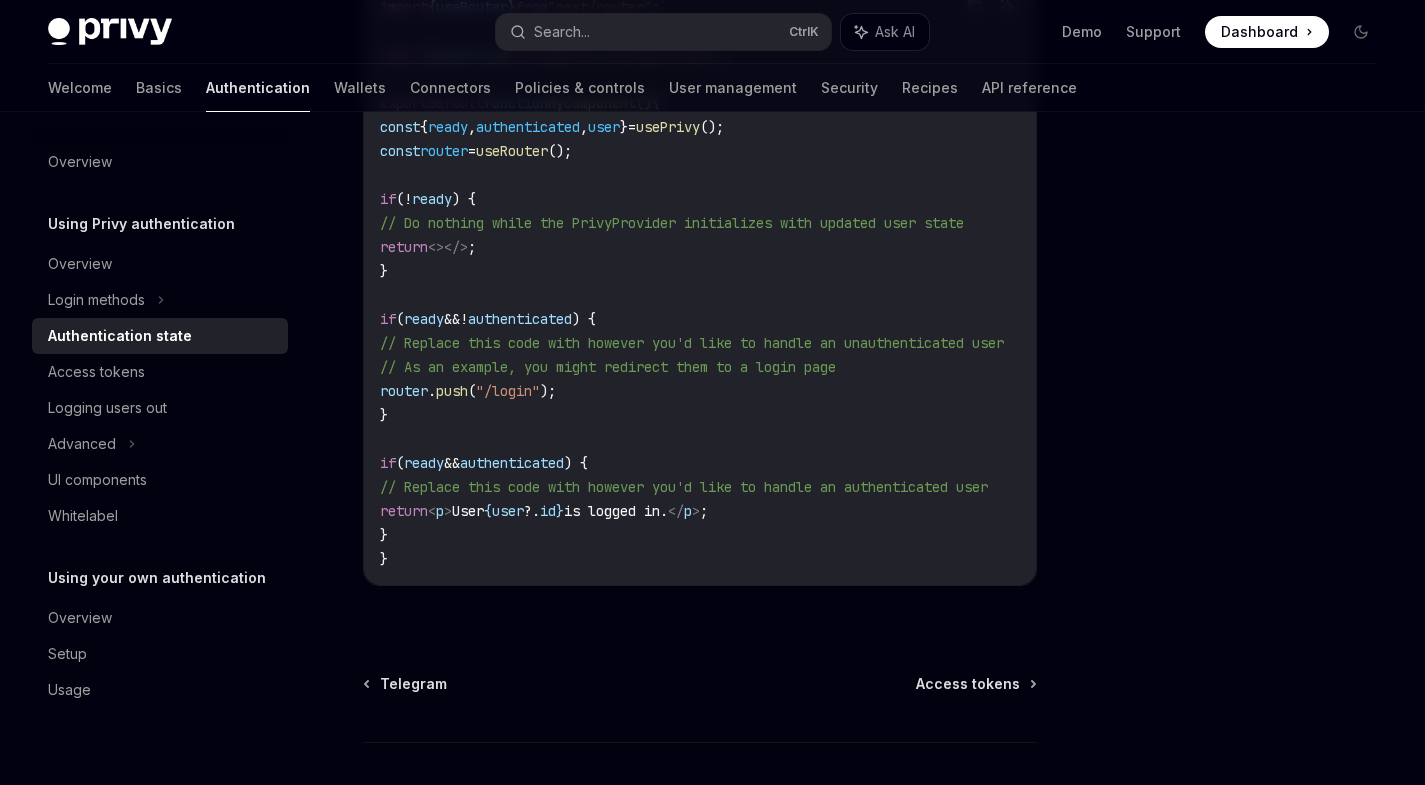 scroll, scrollTop: 0, scrollLeft: 0, axis: both 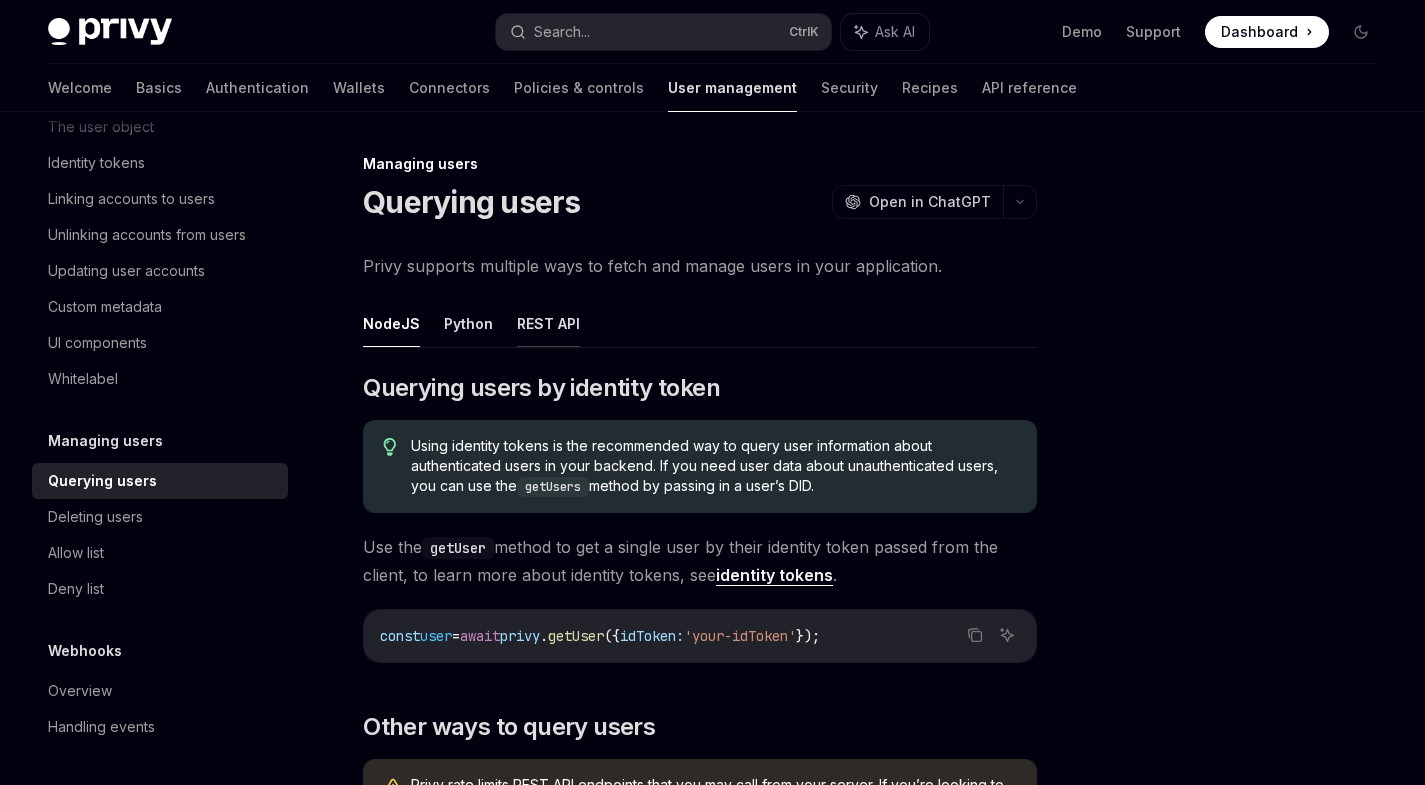 click on "REST API" at bounding box center (548, 323) 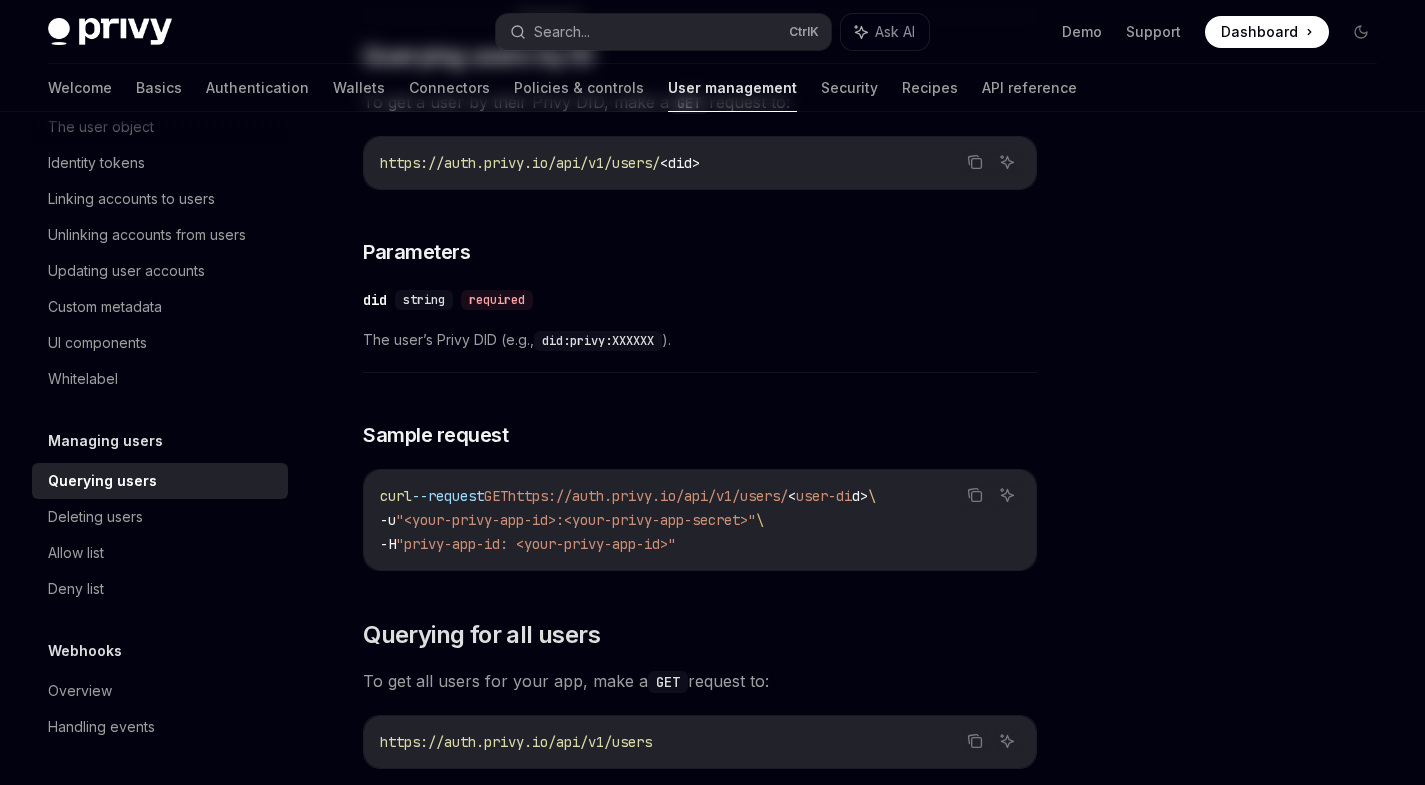scroll, scrollTop: 0, scrollLeft: 0, axis: both 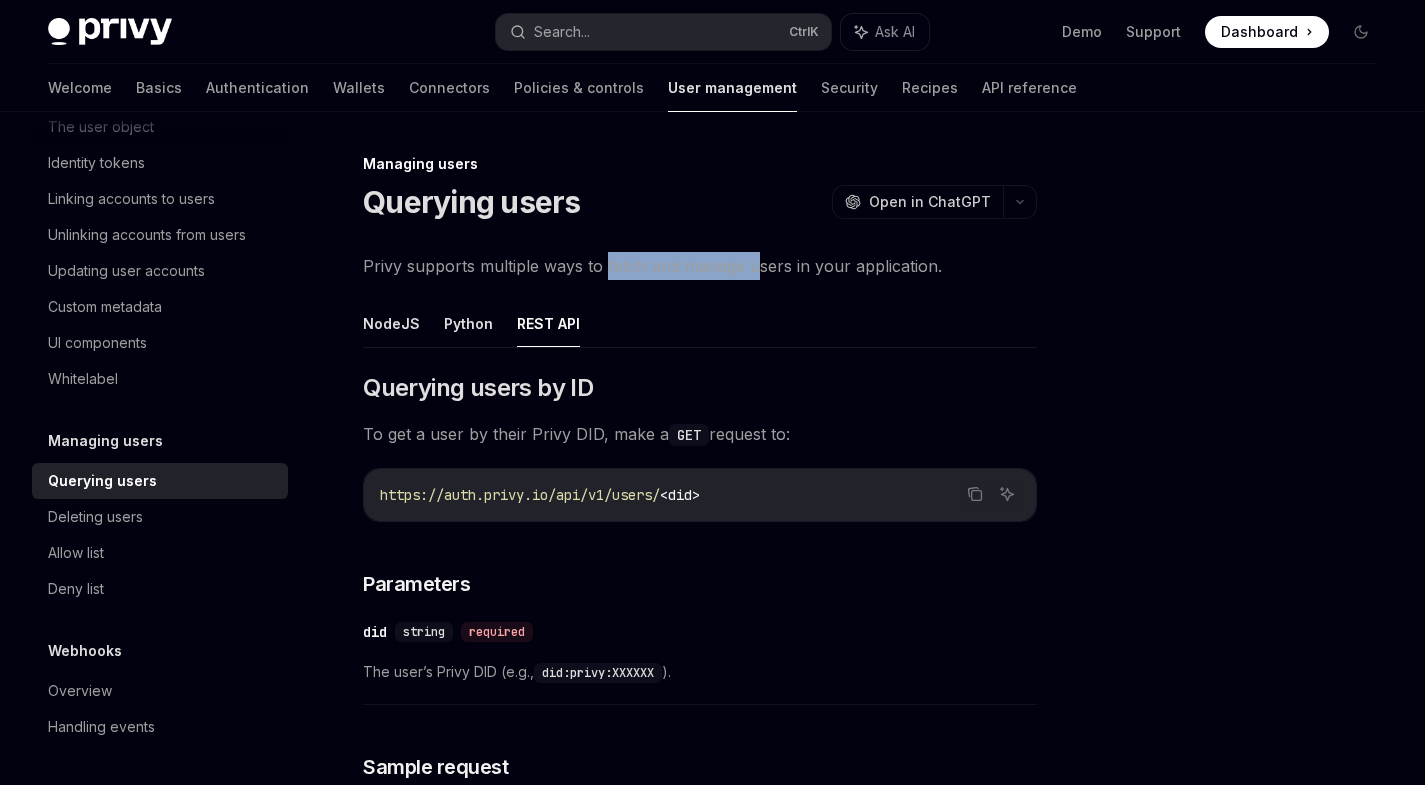 drag, startPoint x: 604, startPoint y: 276, endPoint x: 780, endPoint y: 263, distance: 176.47946 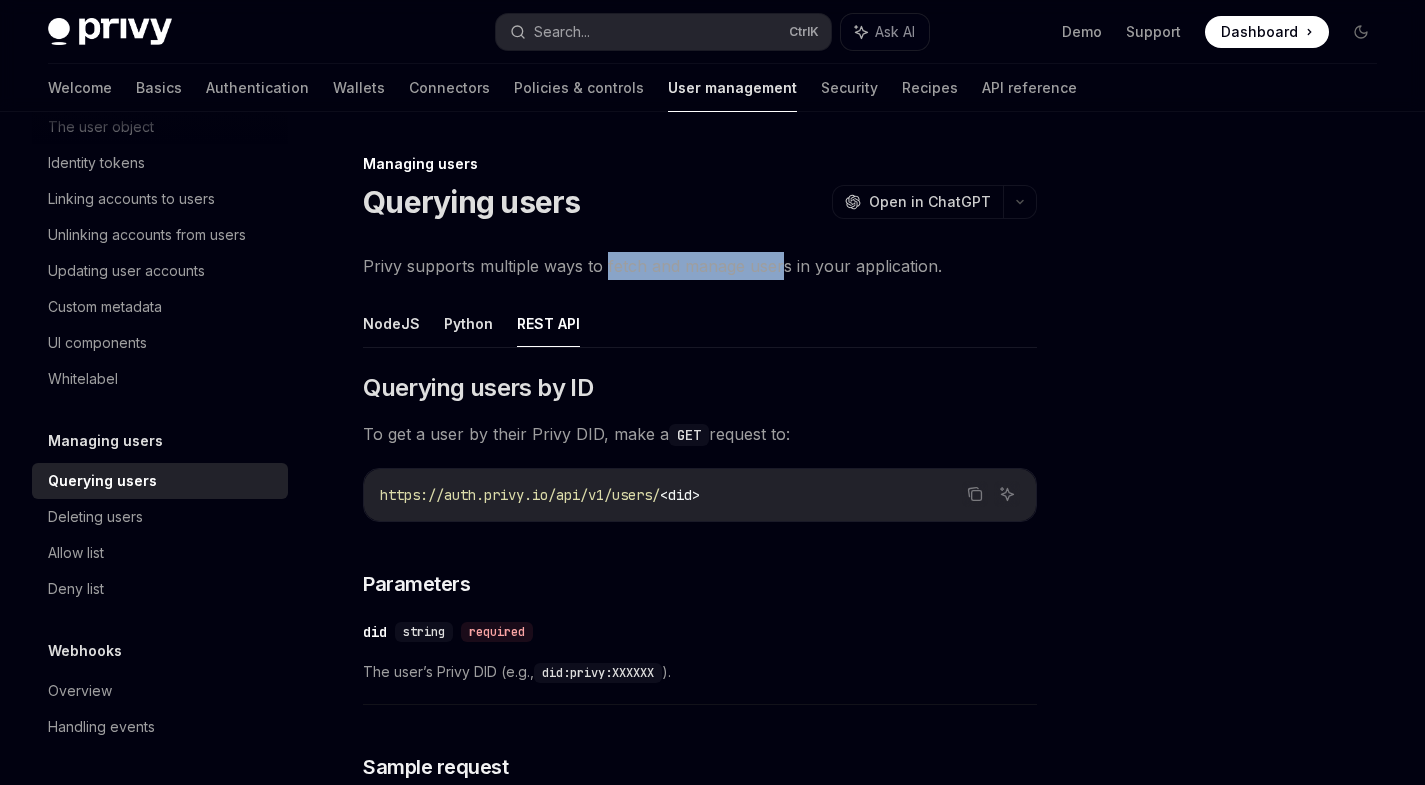 click on "Privy supports multiple ways to fetch and manage users in your application." at bounding box center (700, 266) 